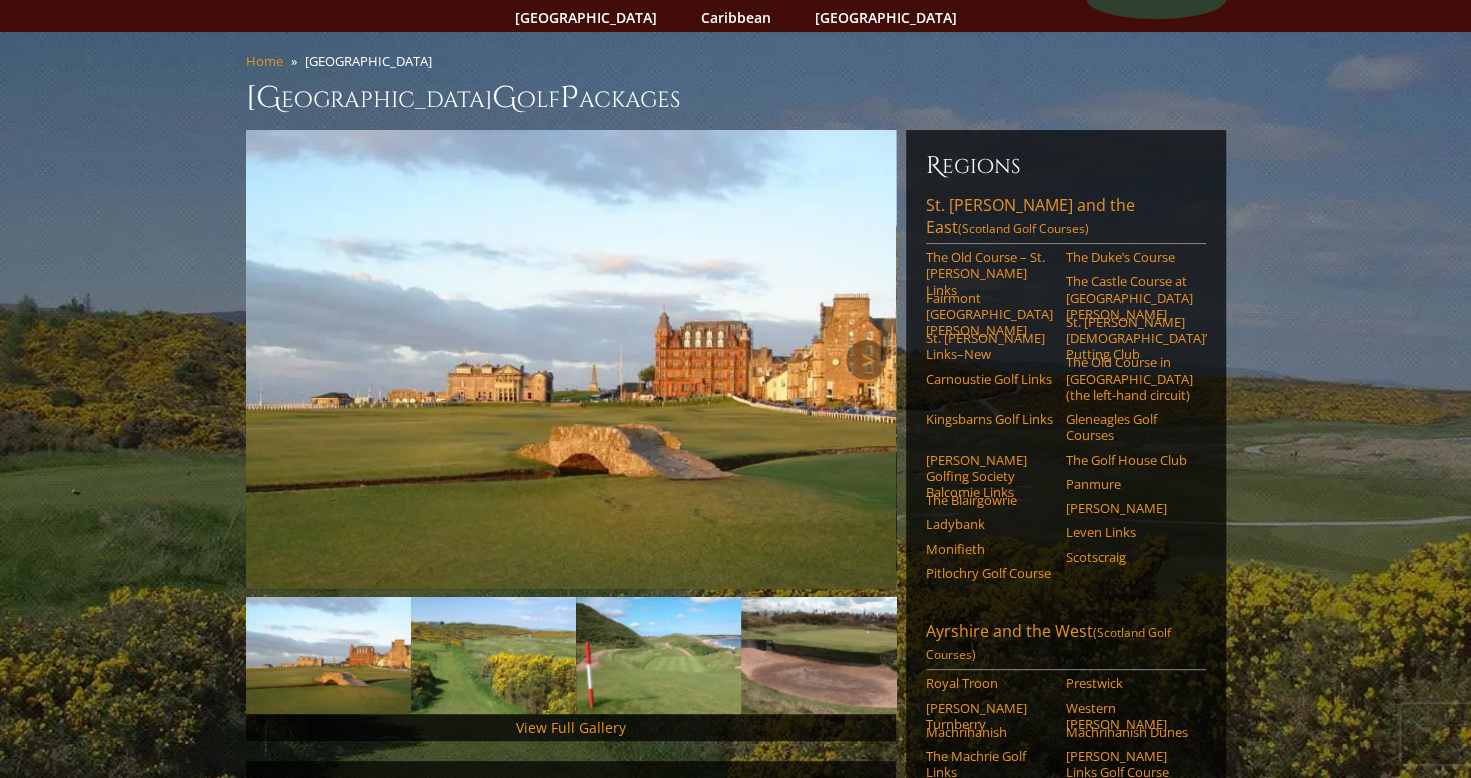 scroll, scrollTop: 0, scrollLeft: 0, axis: both 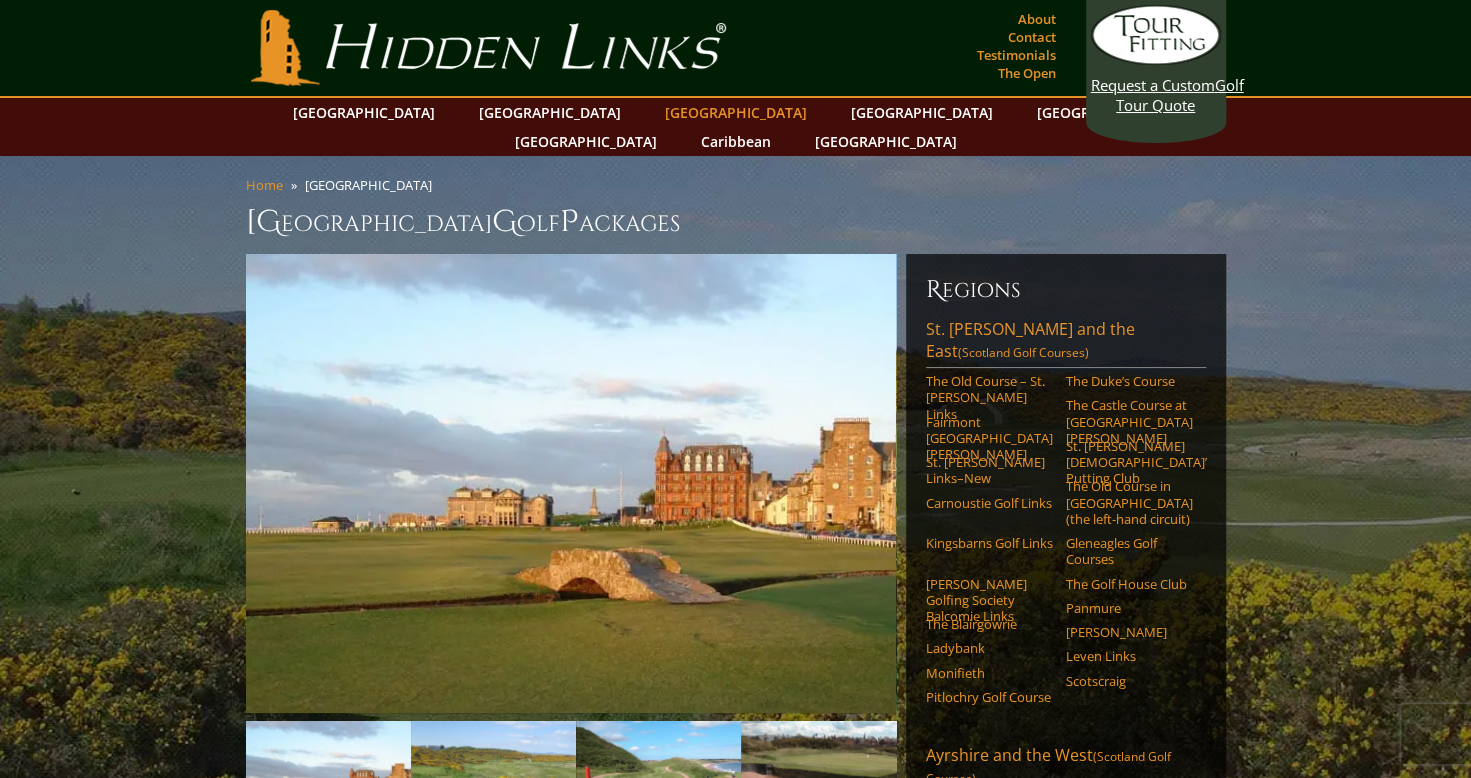click on "[GEOGRAPHIC_DATA]" at bounding box center (736, 112) 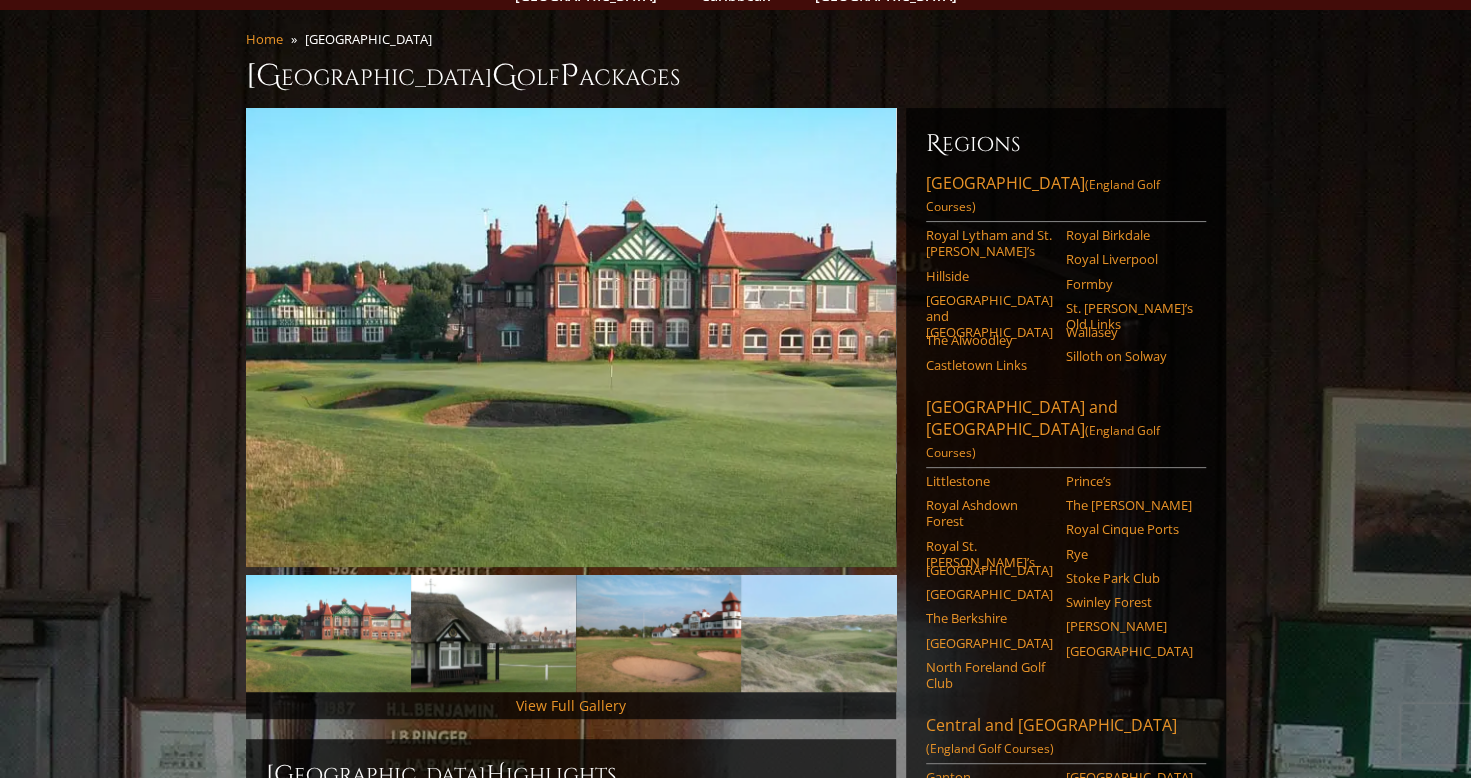 scroll, scrollTop: 0, scrollLeft: 0, axis: both 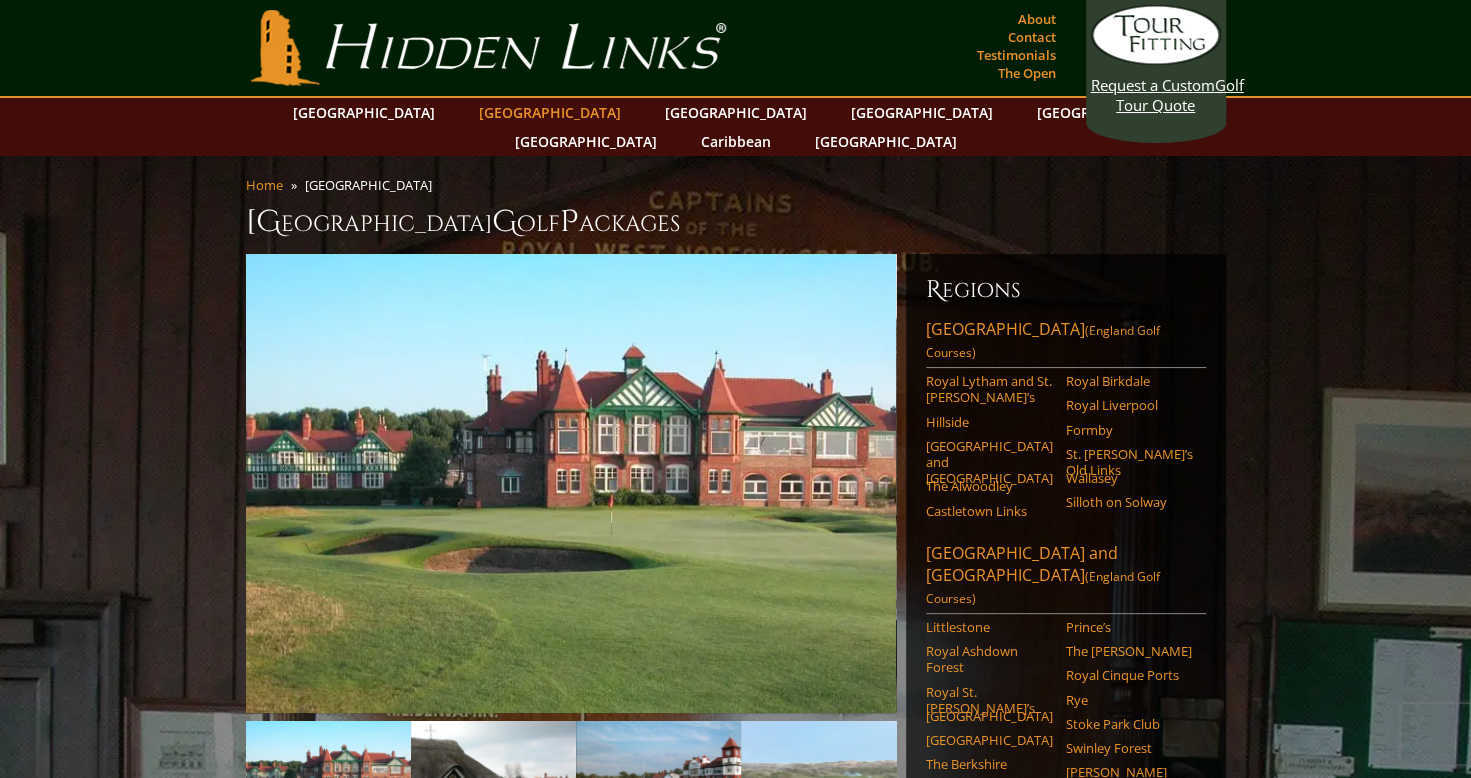 click on "[GEOGRAPHIC_DATA]" at bounding box center (550, 112) 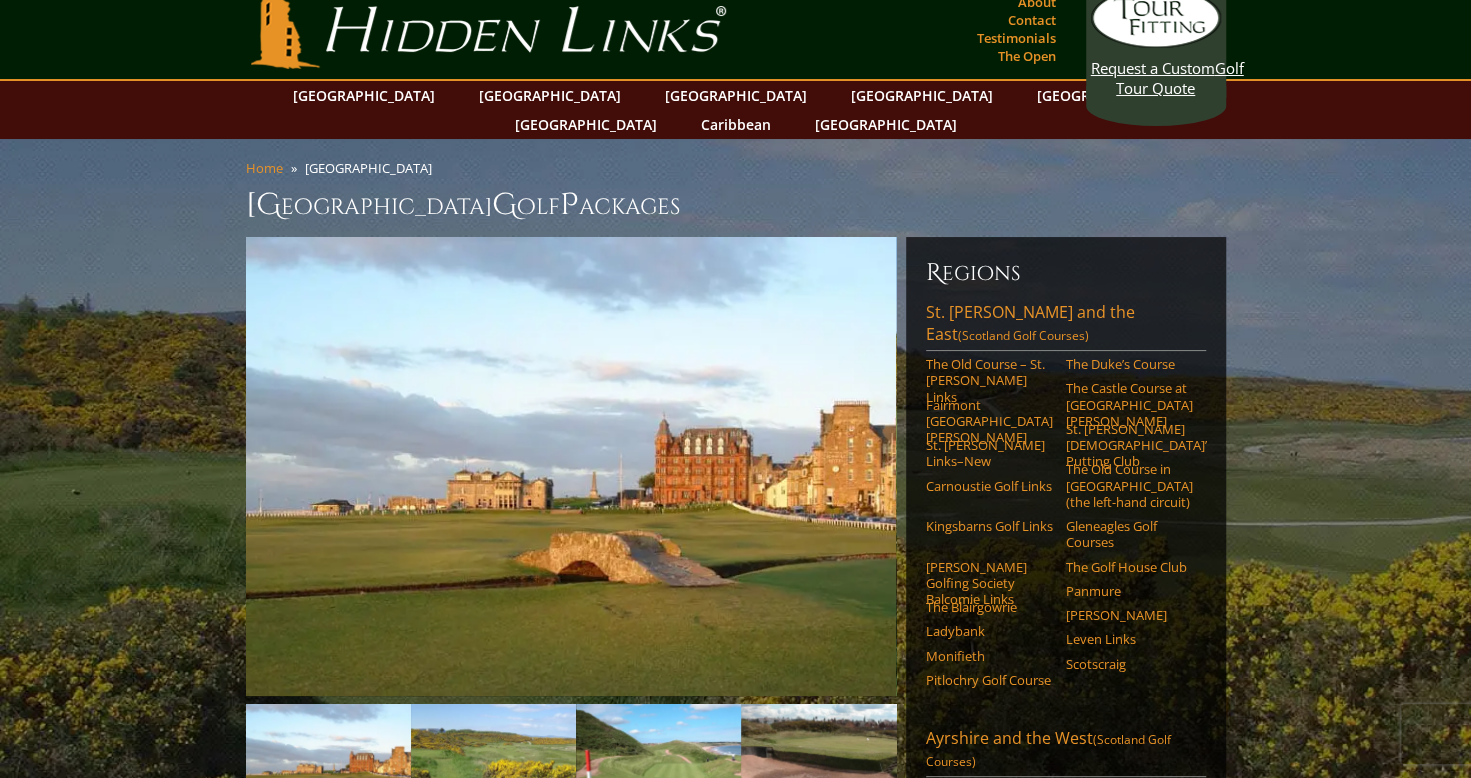 scroll, scrollTop: 0, scrollLeft: 0, axis: both 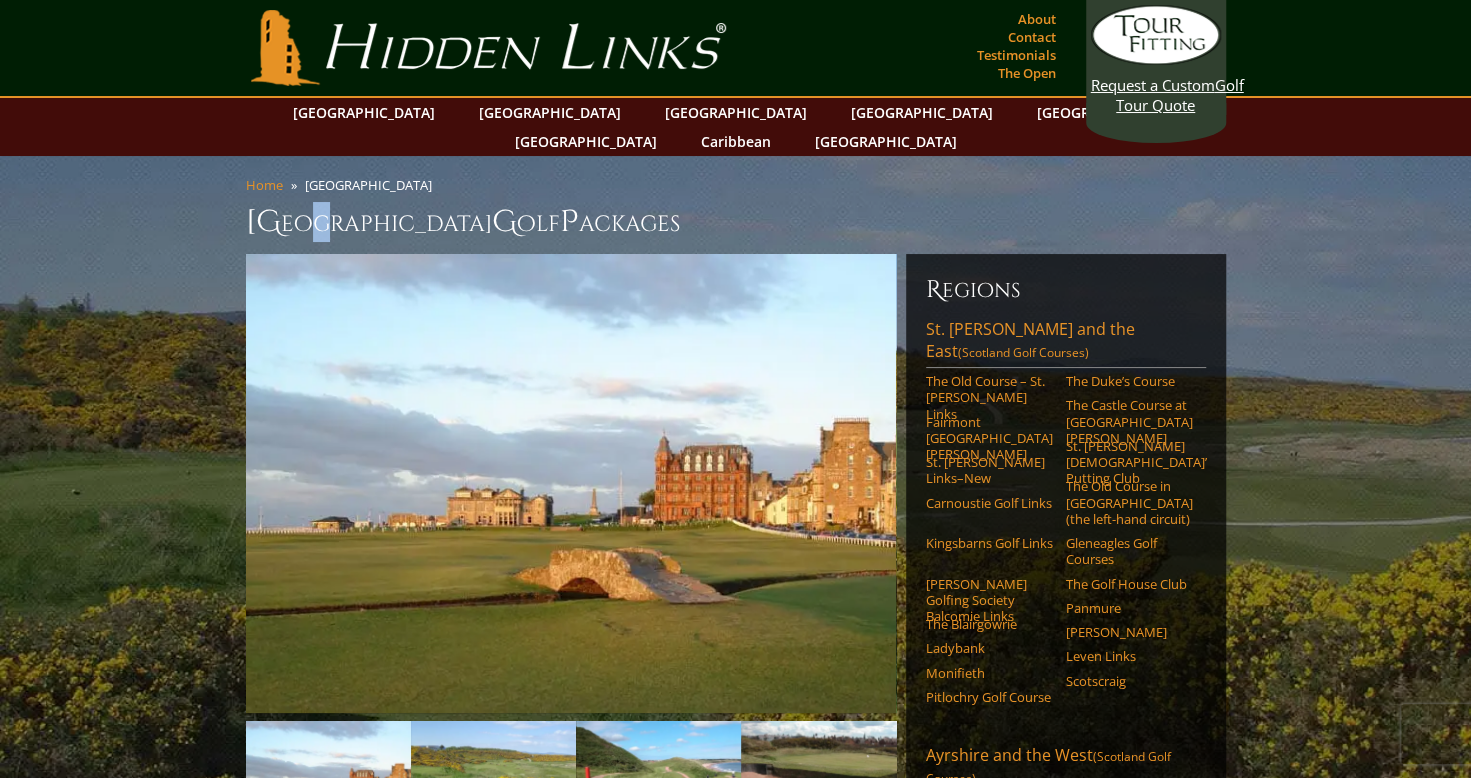click on "Scotland  G olf  P ackages" at bounding box center (736, 222) 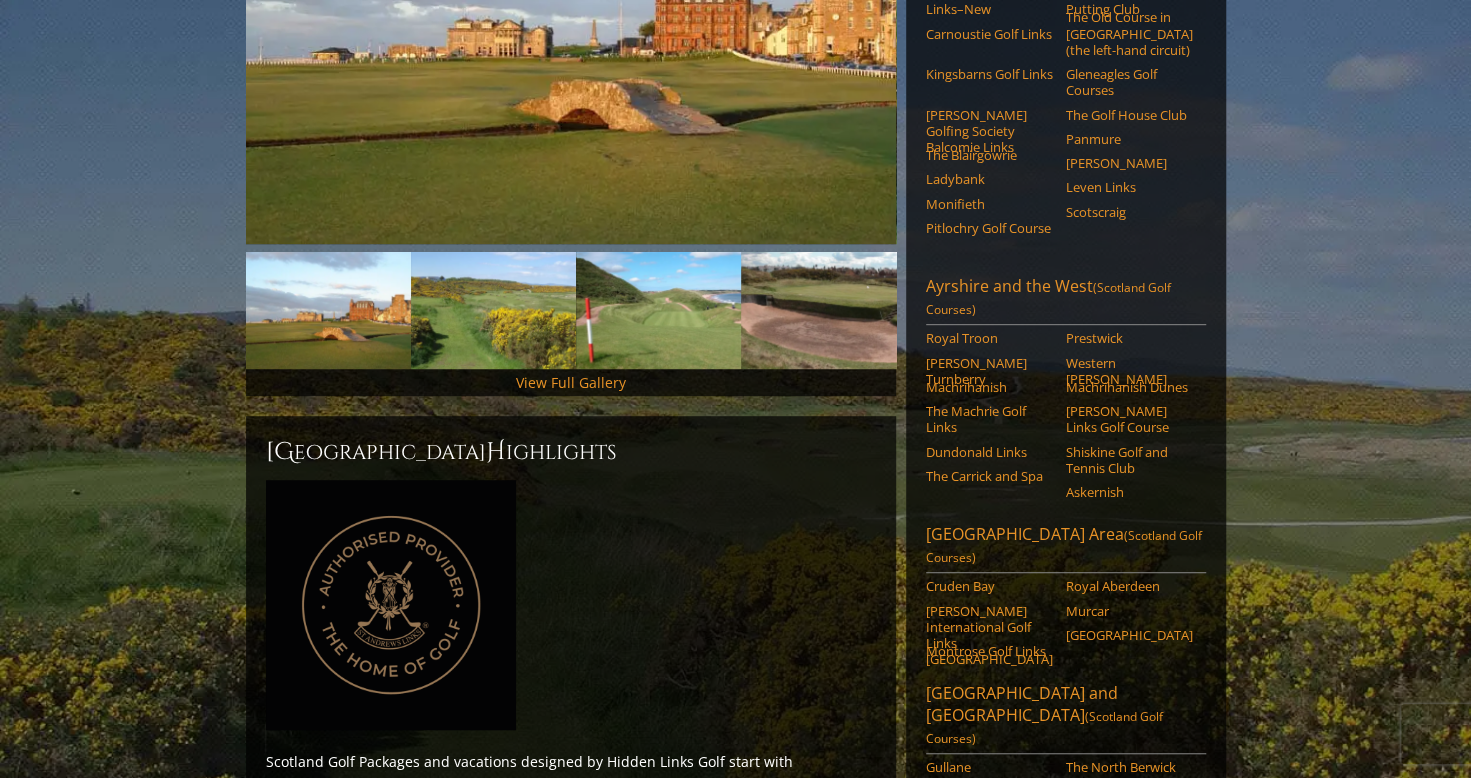 scroll, scrollTop: 500, scrollLeft: 0, axis: vertical 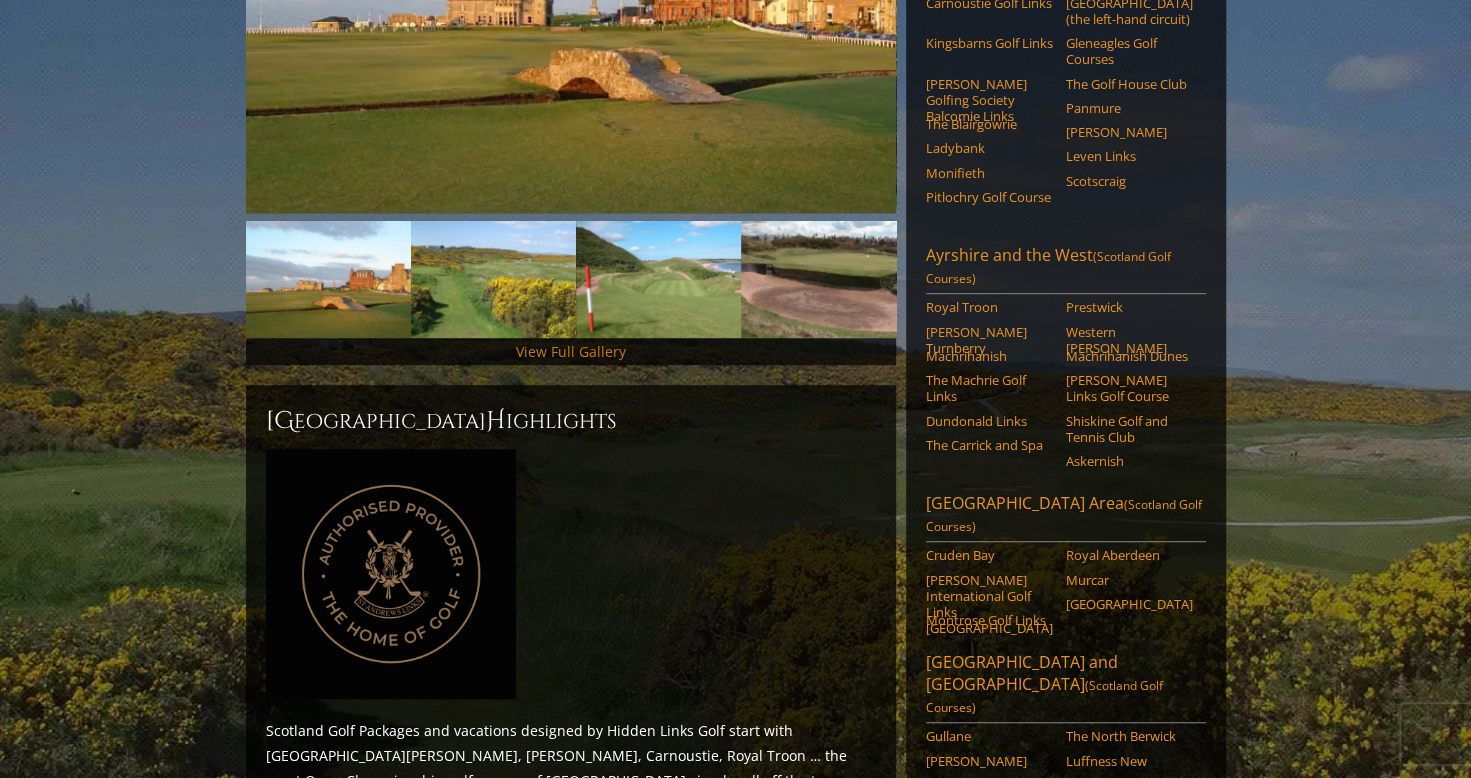 click on "View Full Gallery" at bounding box center [571, 351] 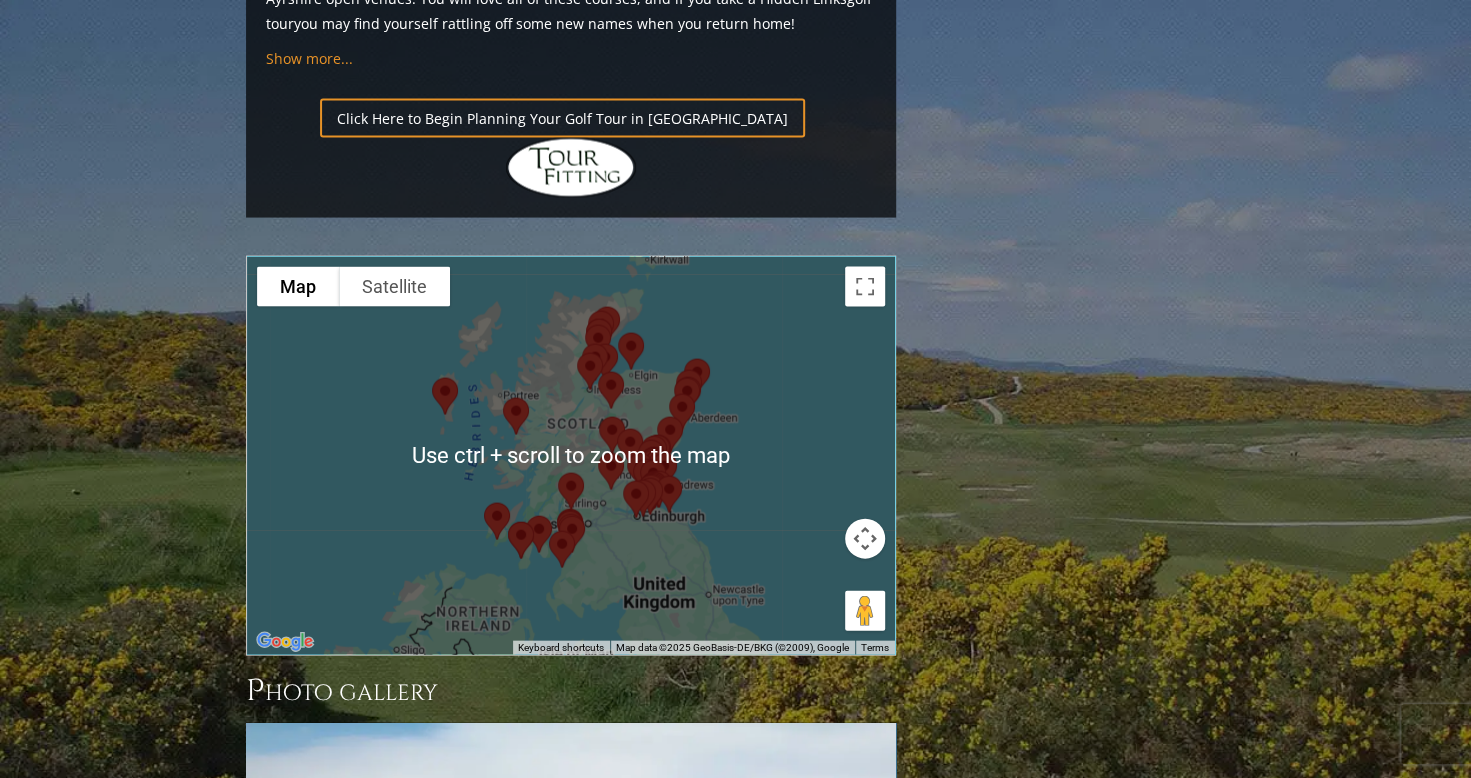 scroll, scrollTop: 2233, scrollLeft: 0, axis: vertical 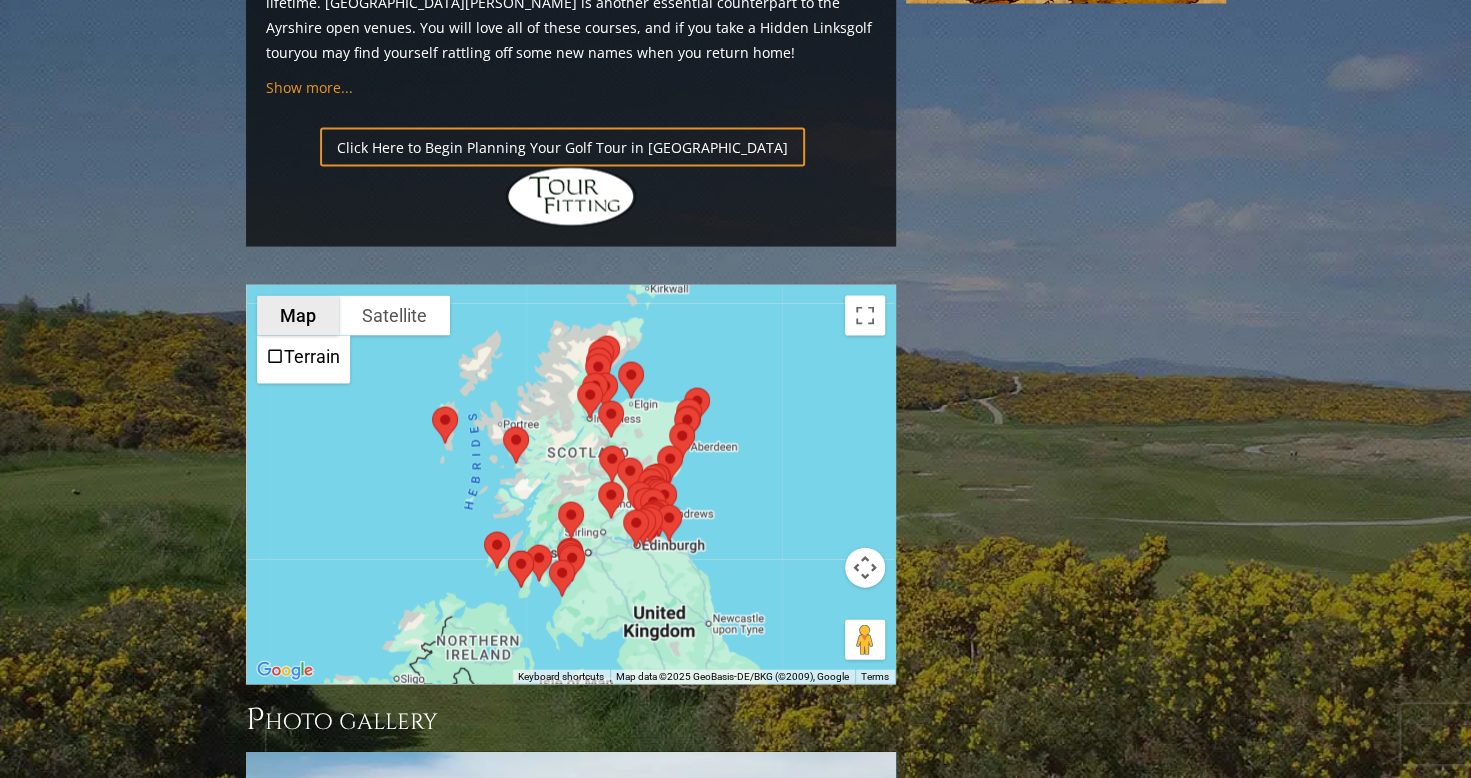 click on "Map" at bounding box center [298, 316] 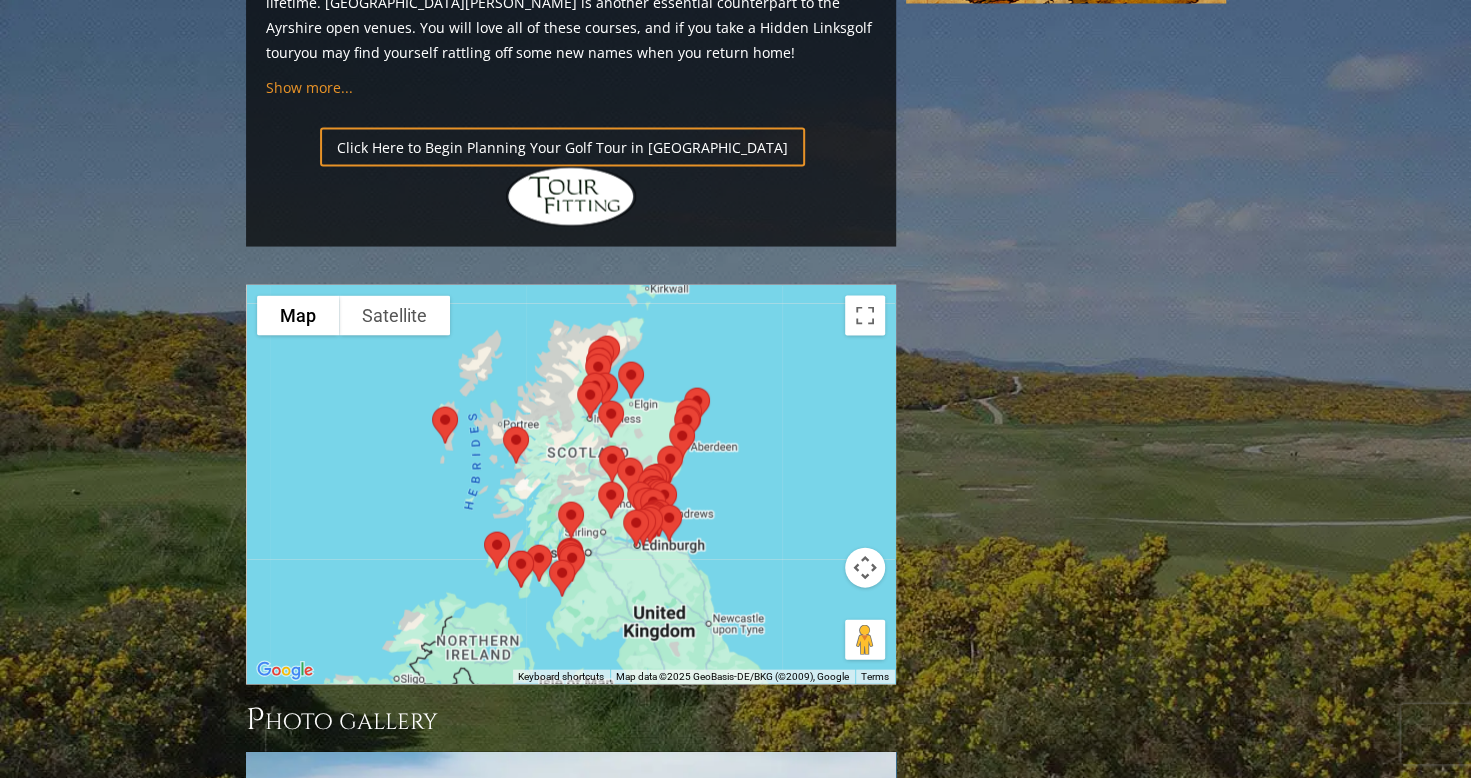click at bounding box center (865, 568) 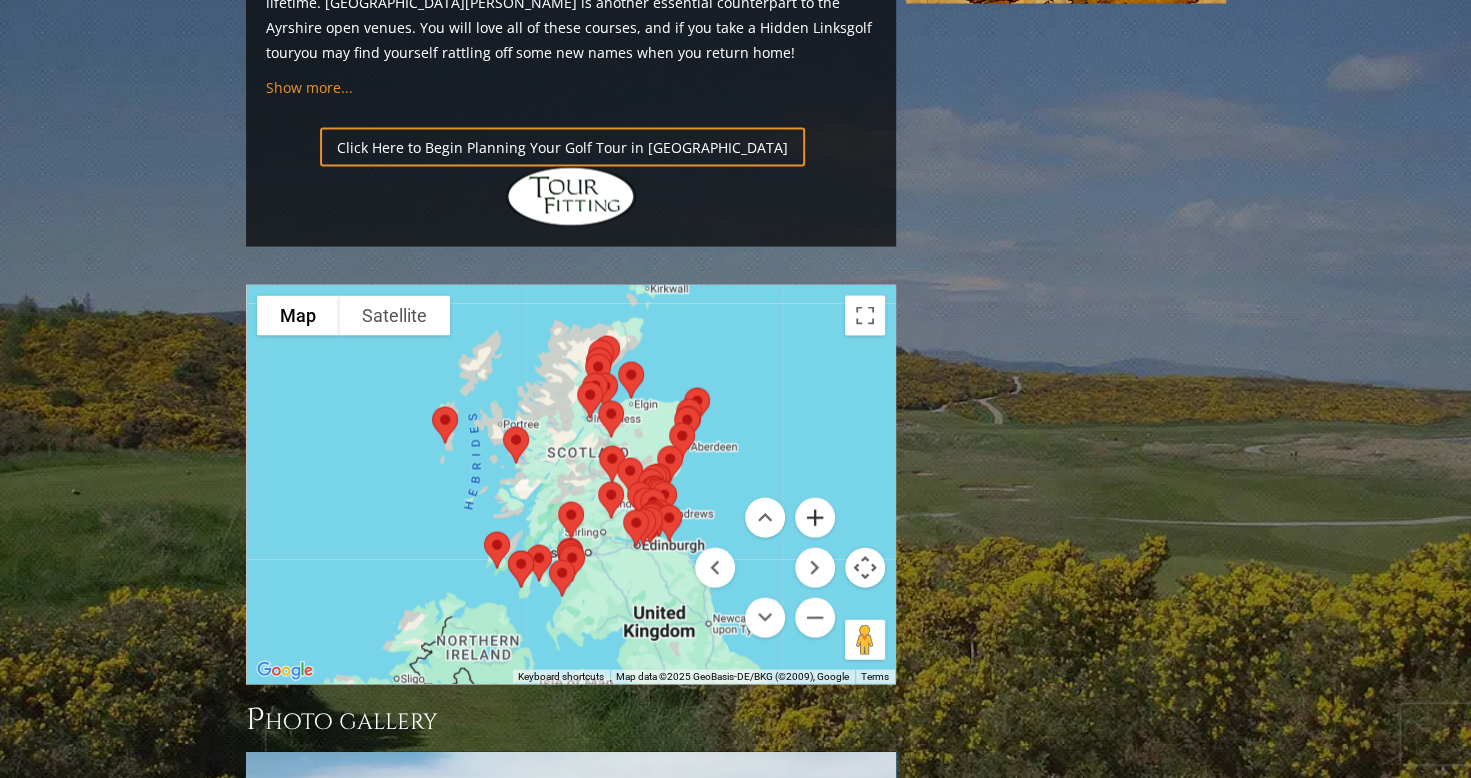 click at bounding box center [815, 518] 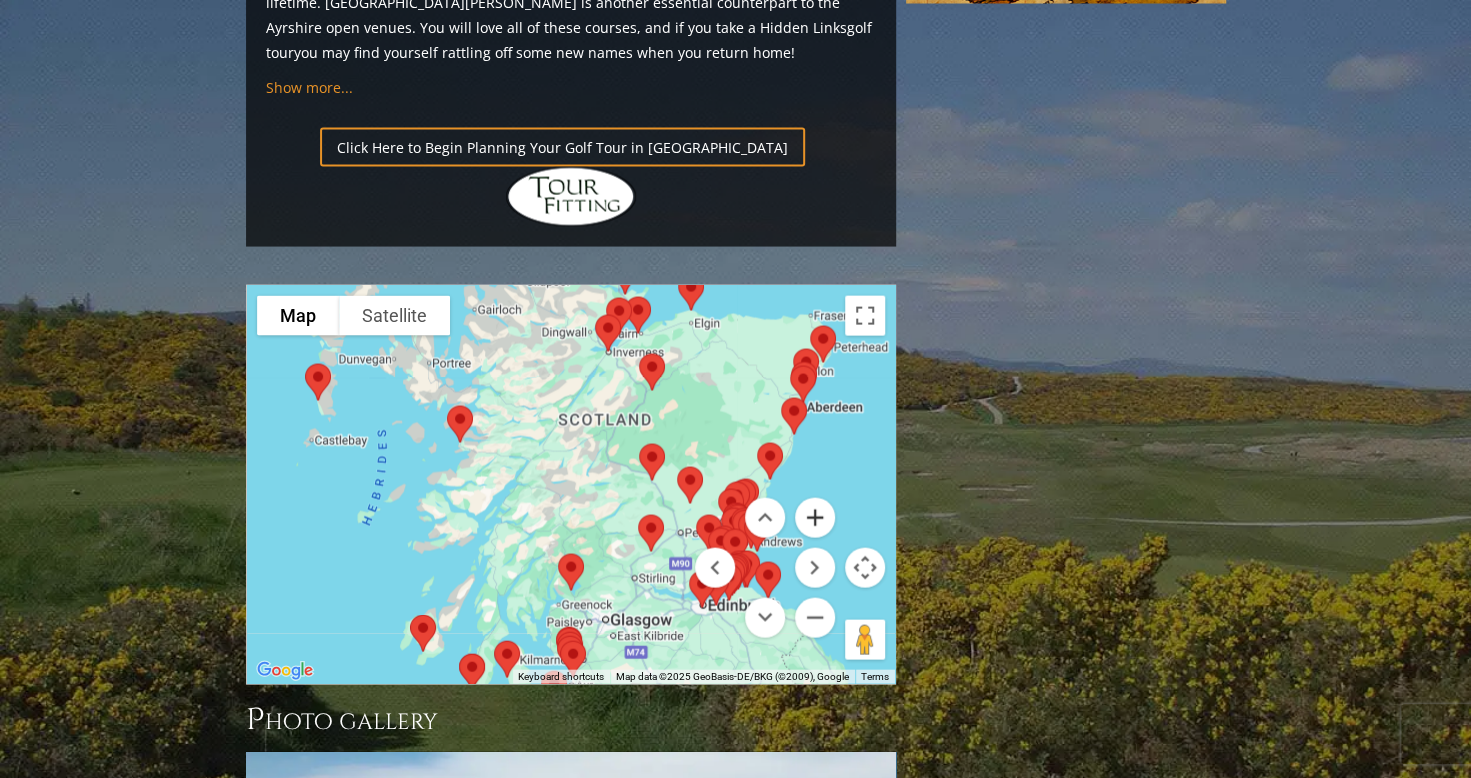 click at bounding box center [815, 518] 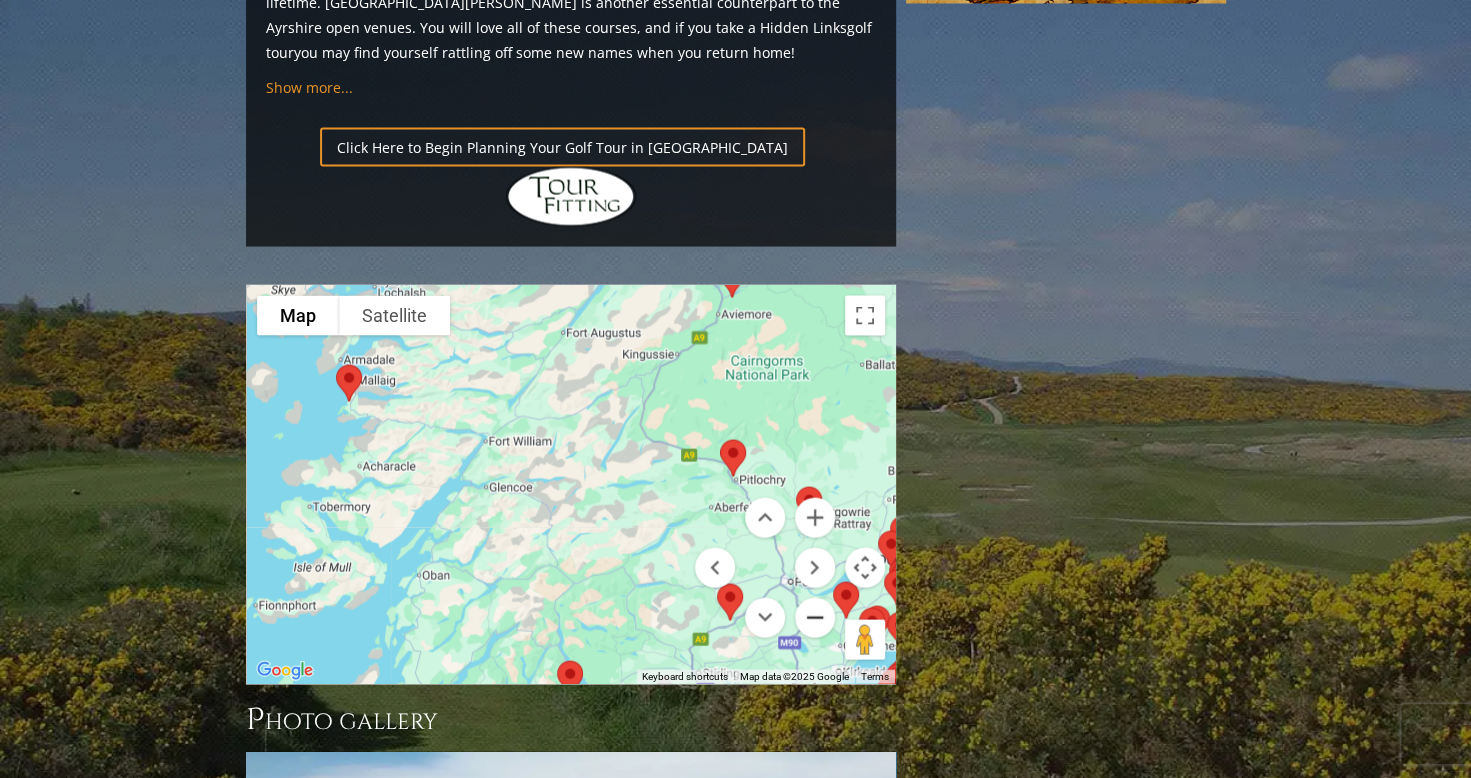 drag, startPoint x: 806, startPoint y: 347, endPoint x: 812, endPoint y: 444, distance: 97.18539 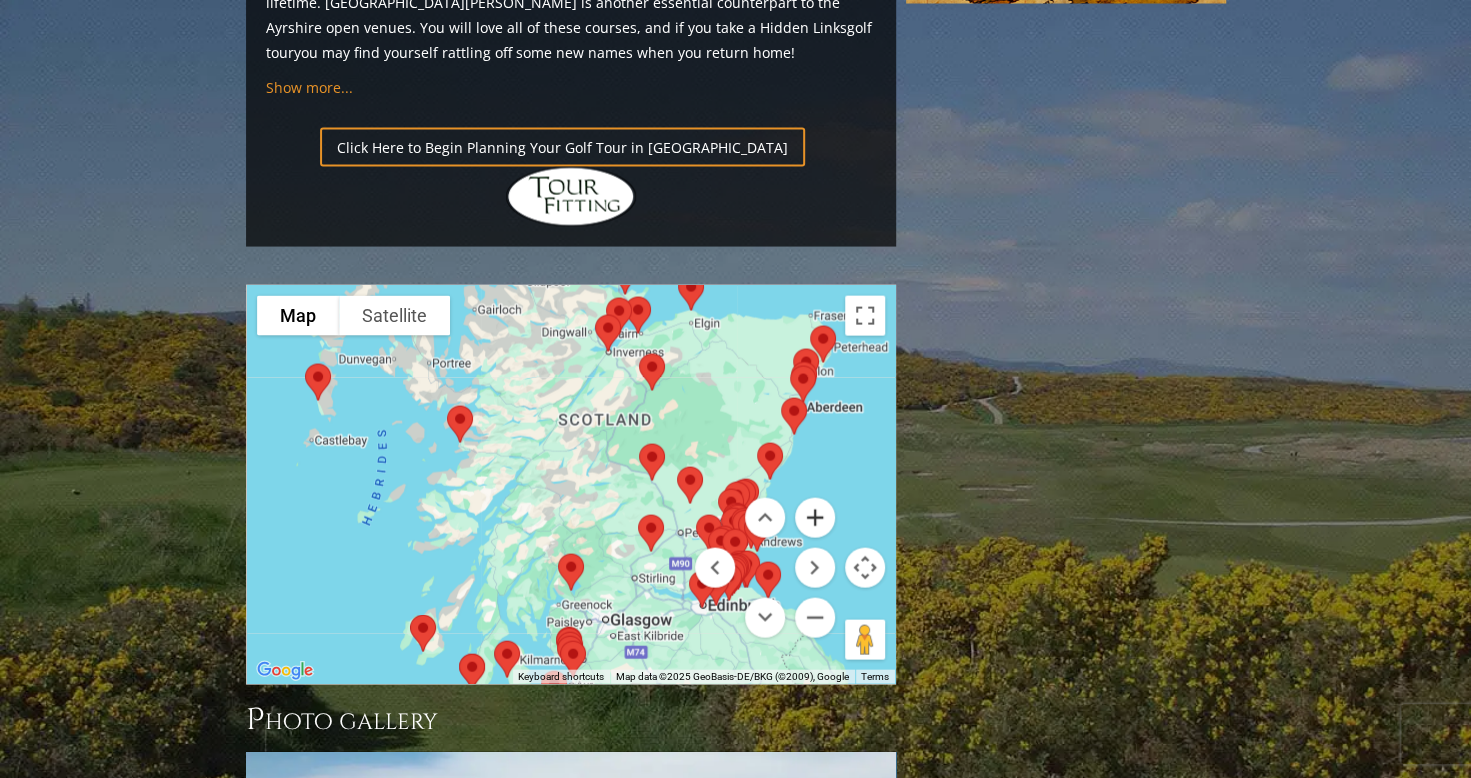 click at bounding box center [815, 518] 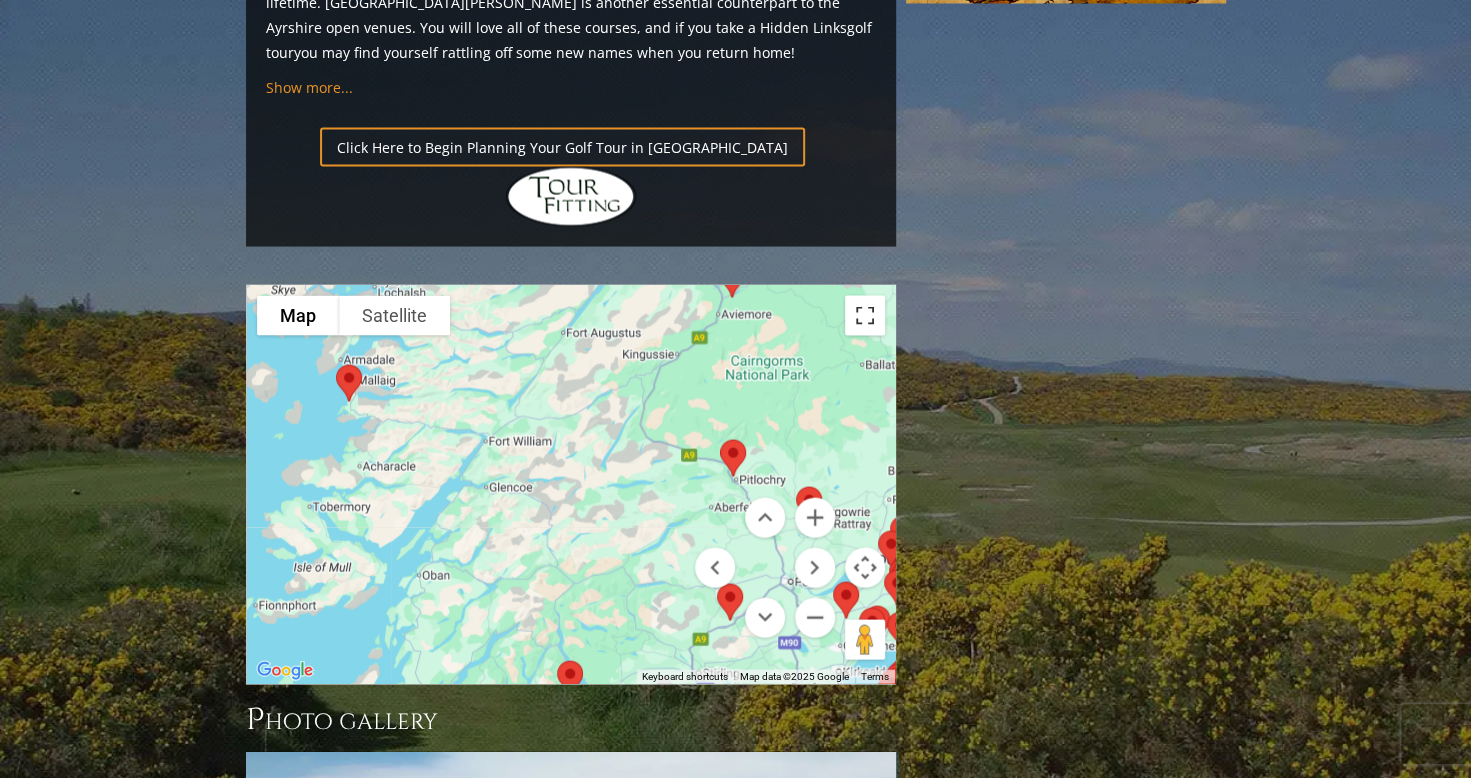 click at bounding box center (865, 316) 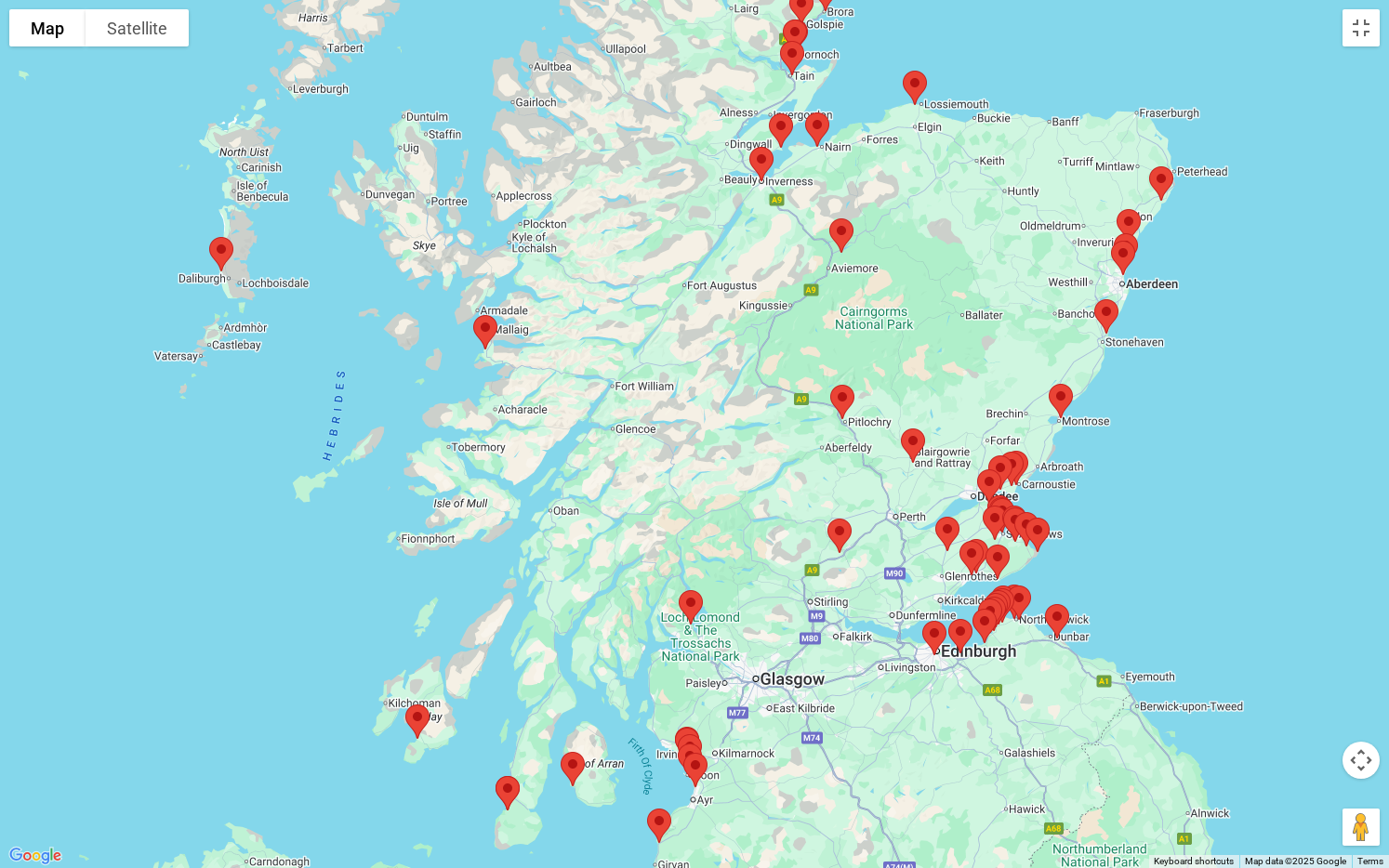 click at bounding box center [934, 638] 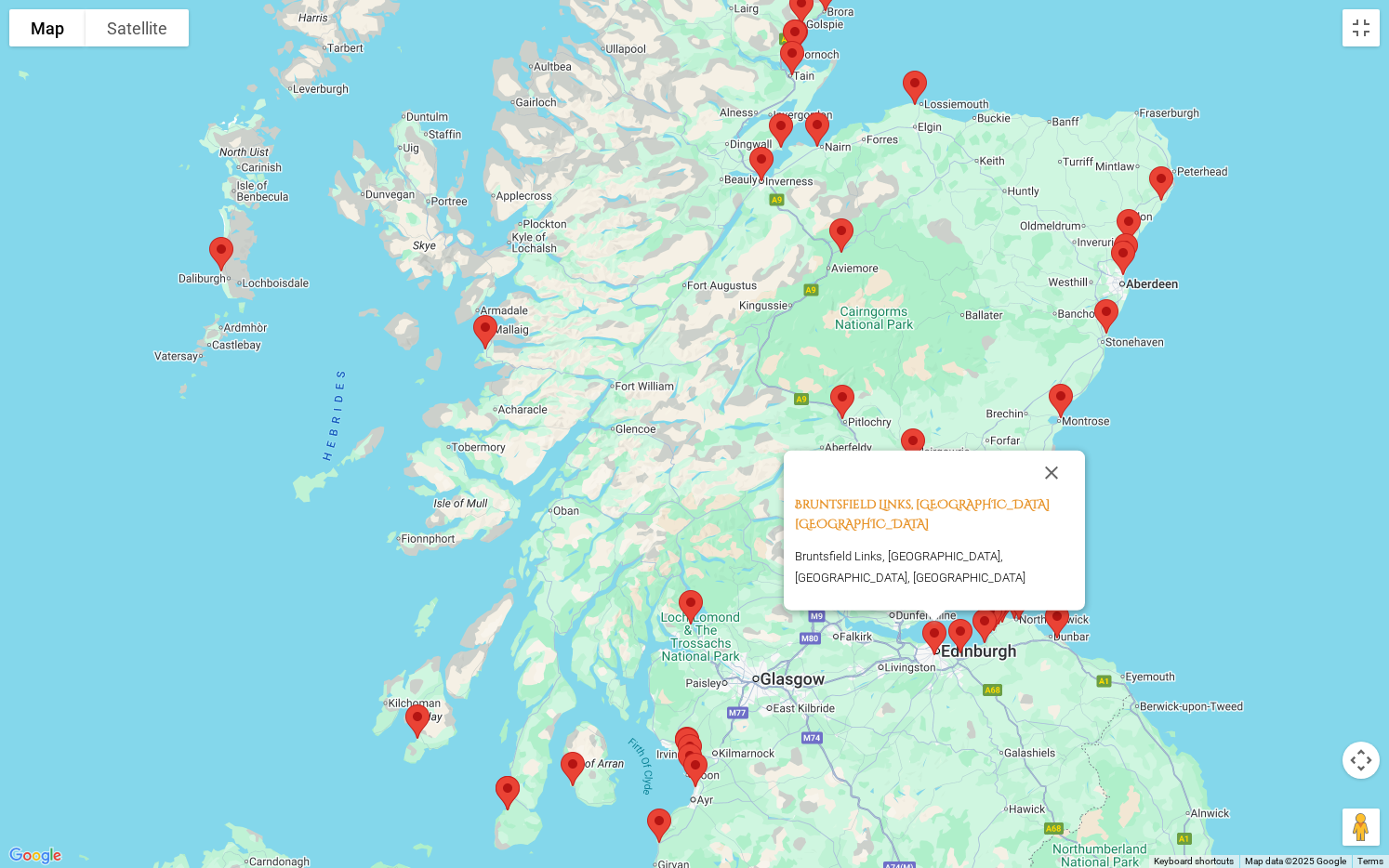 click at bounding box center (960, 636) 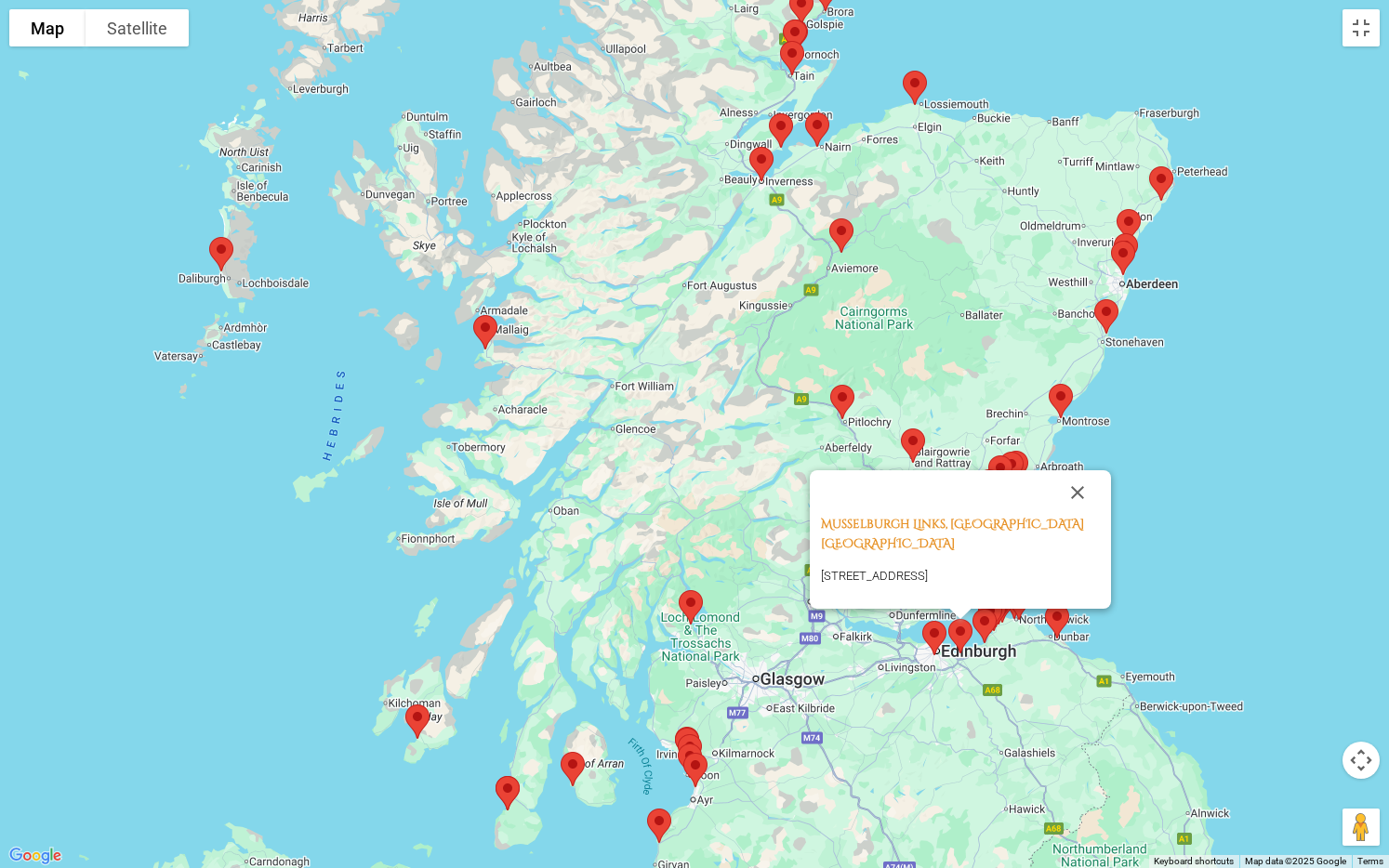 click at bounding box center [960, 636] 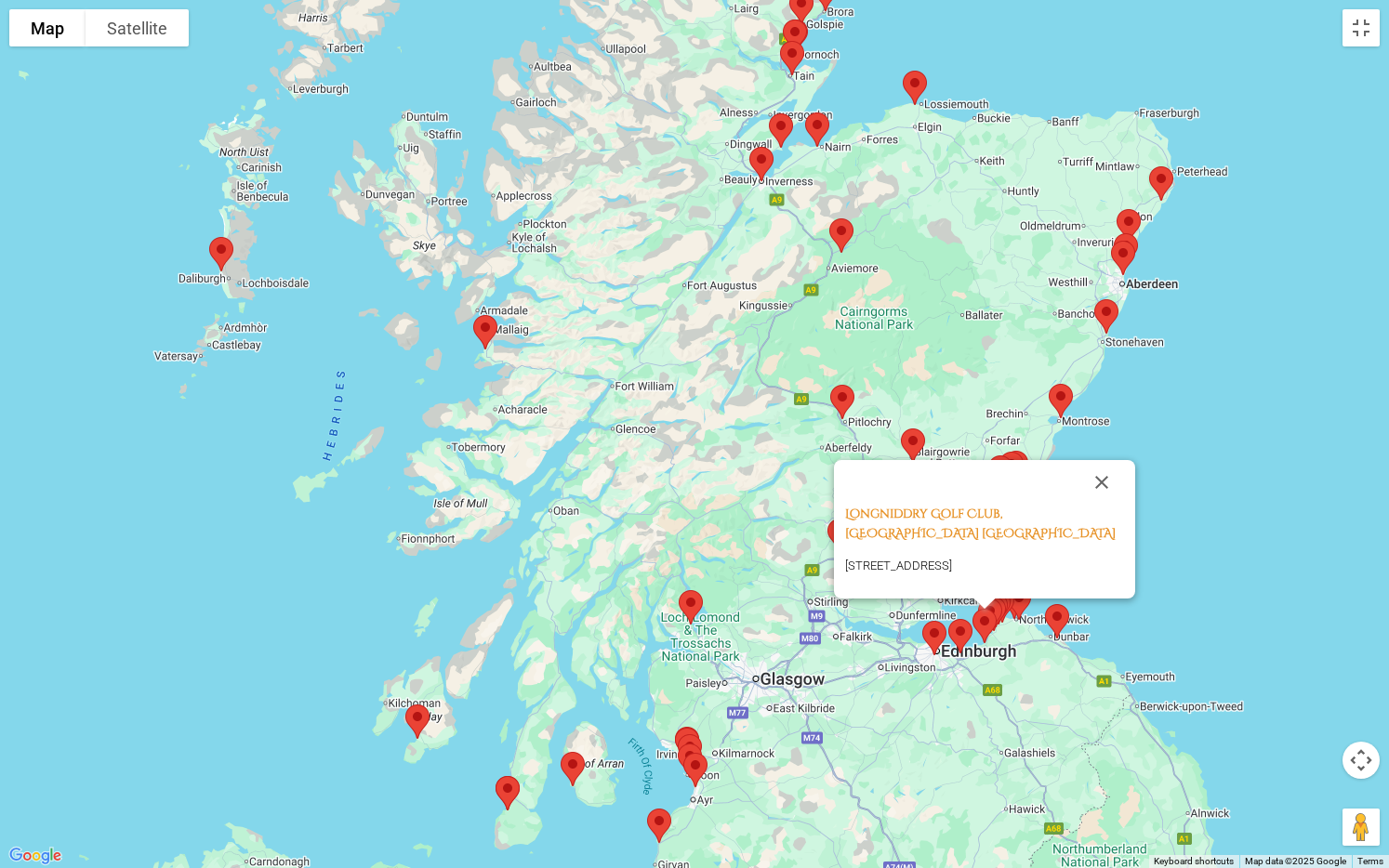 click at bounding box center [985, 625] 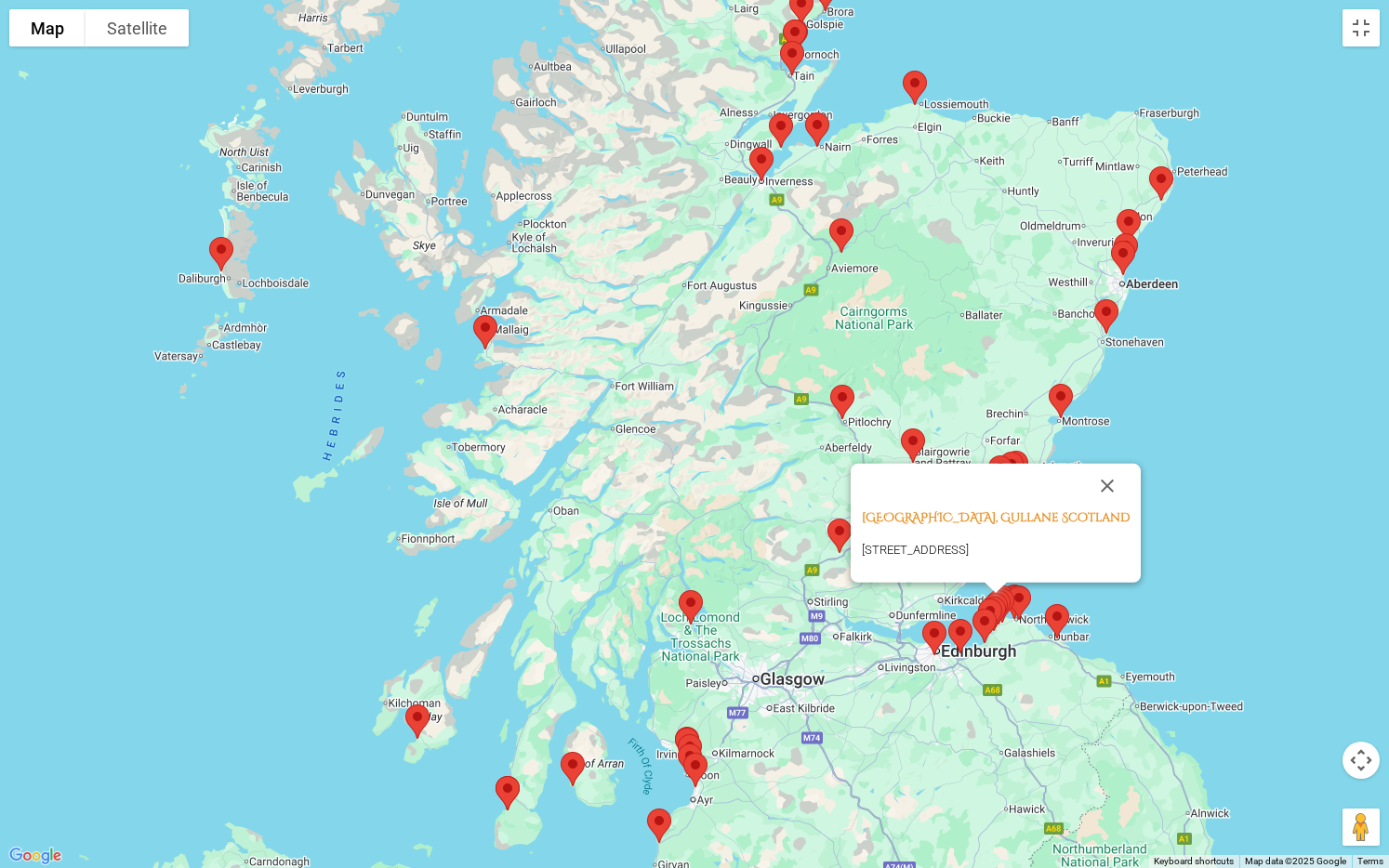 click at bounding box center (1057, 621) 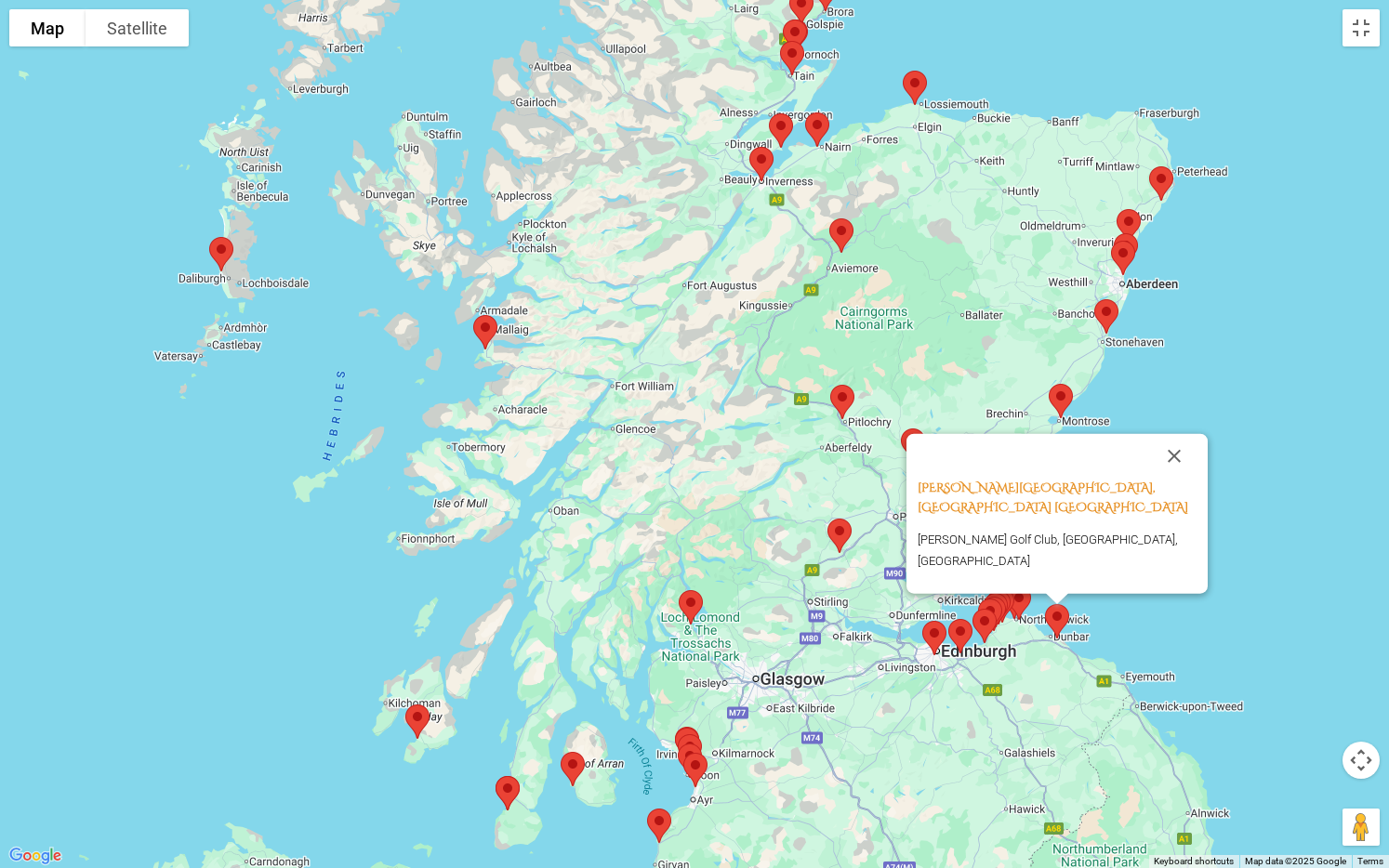 click on "Dunbar Golf Club, East Lothian Scotland
Dunbar Golf Club, Dunbar, United Kingdom" at bounding box center (1057, 514) 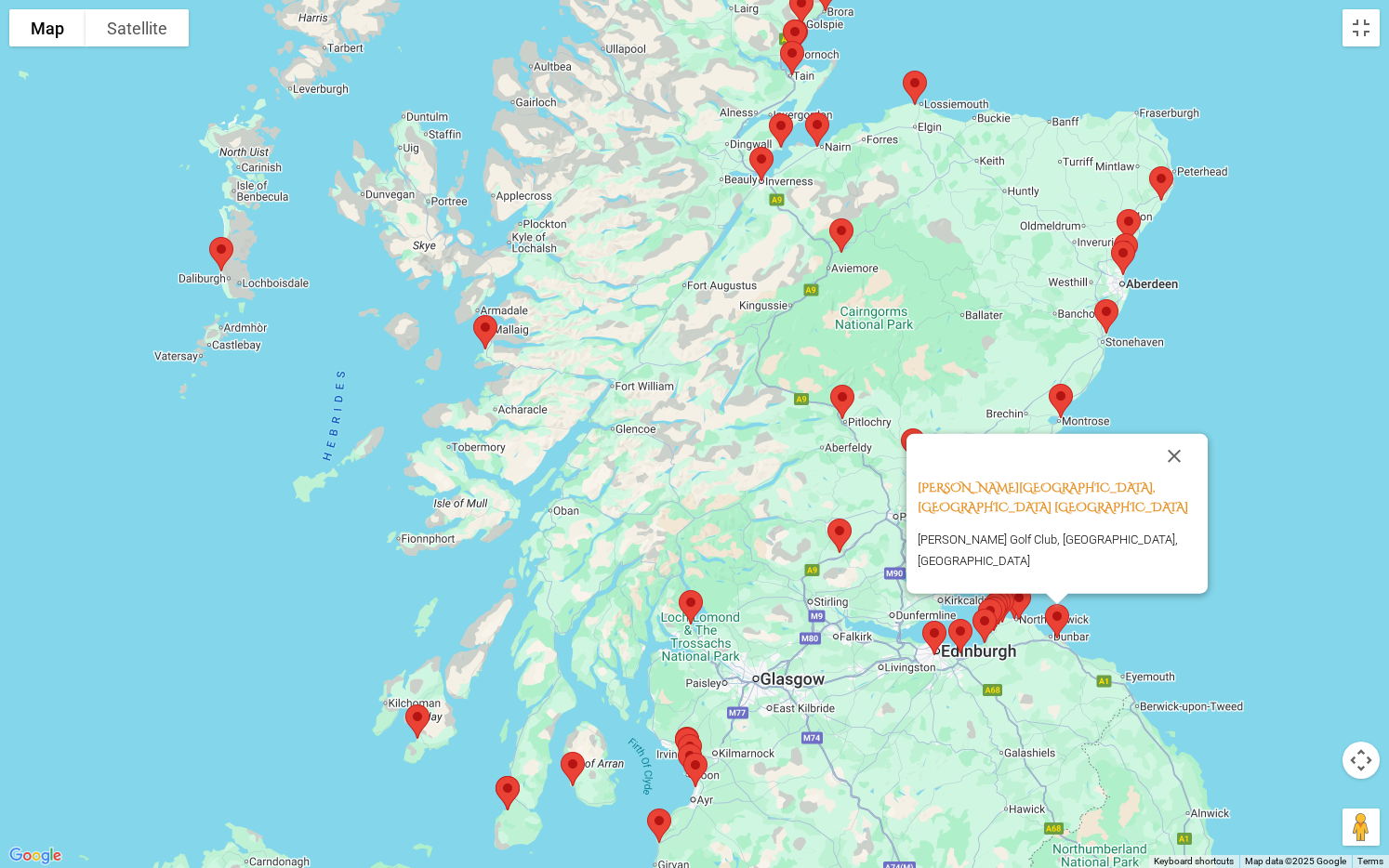 click at bounding box center (1174, 456) 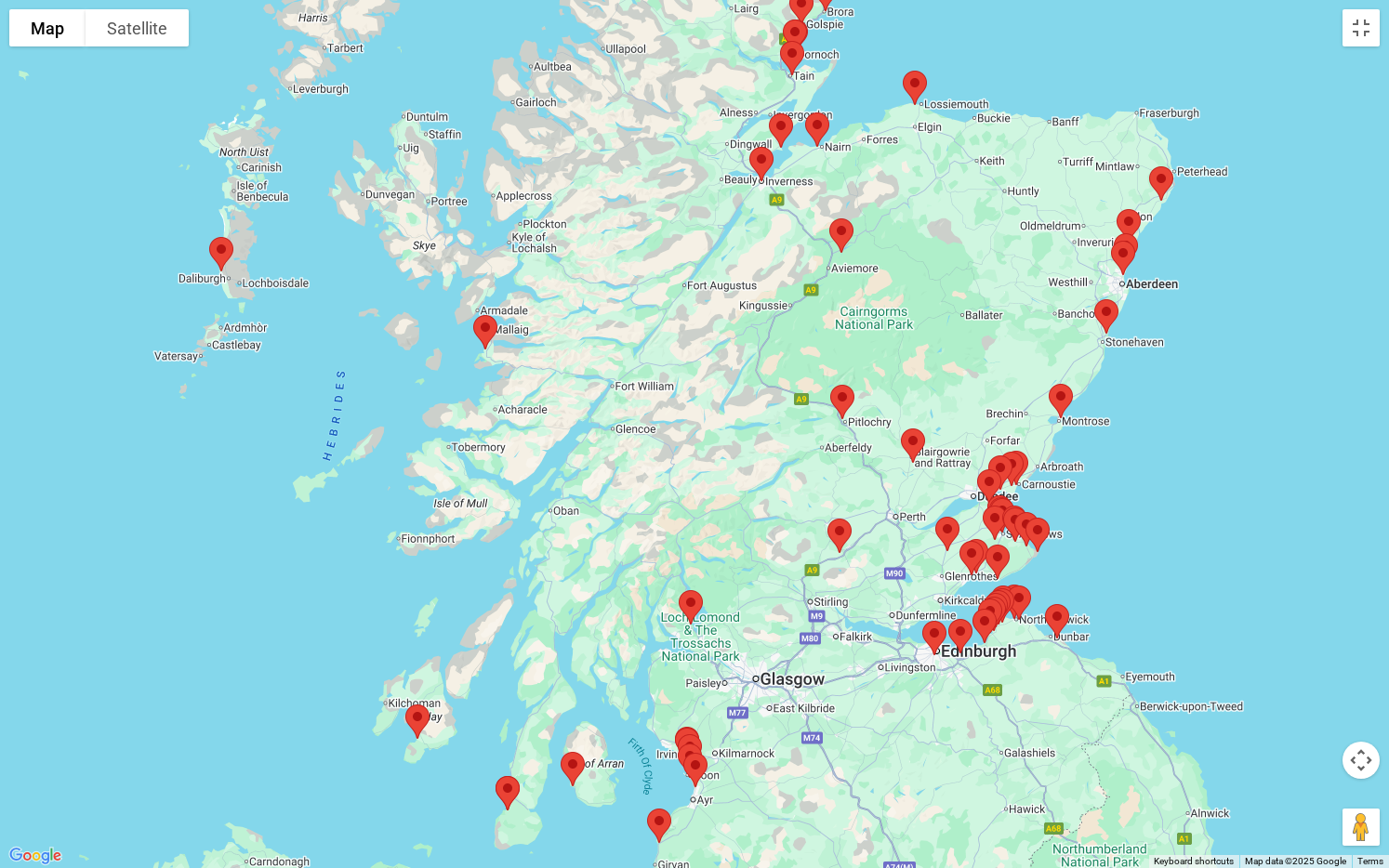 click at bounding box center (1019, 602) 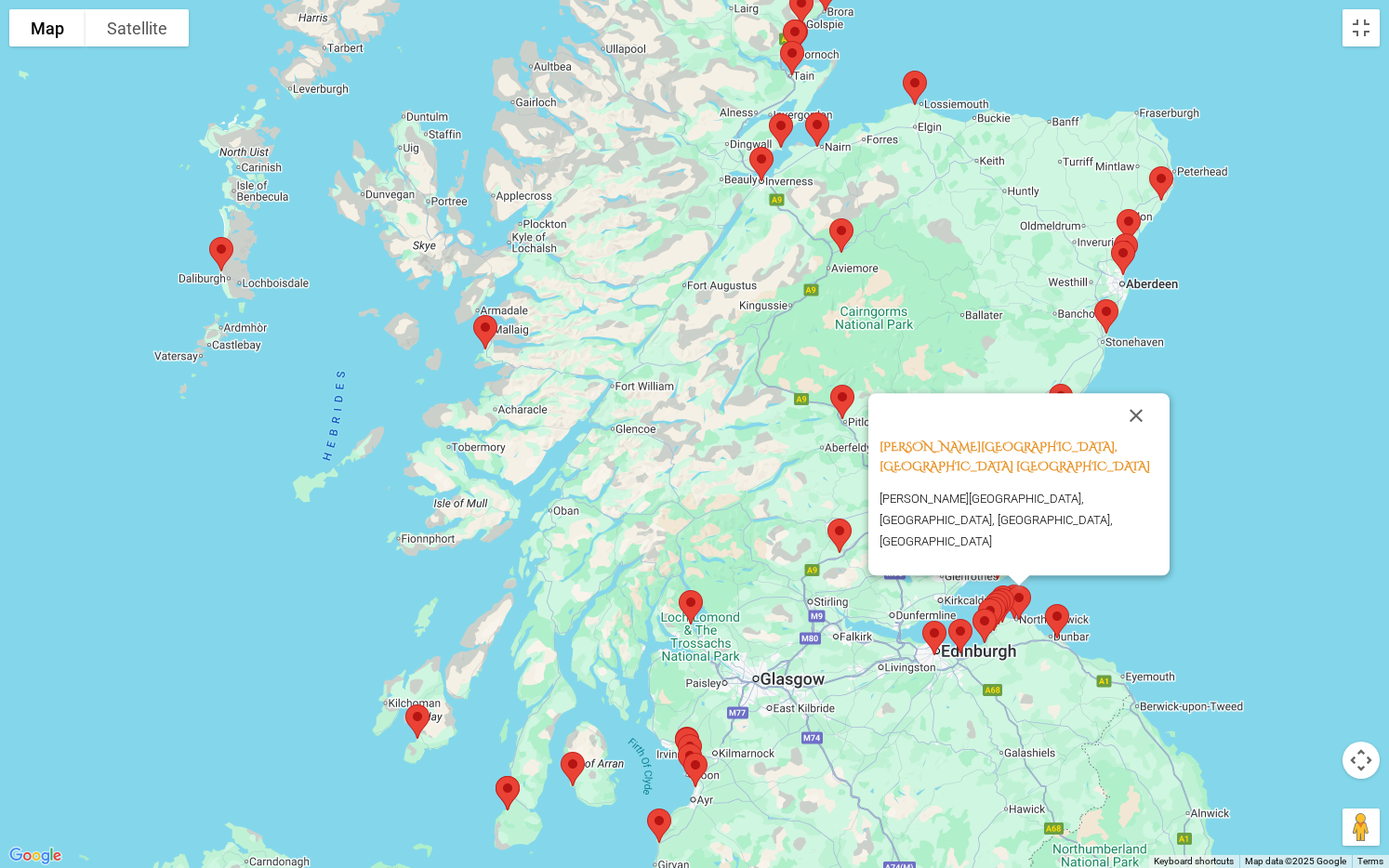 click at bounding box center [994, 613] 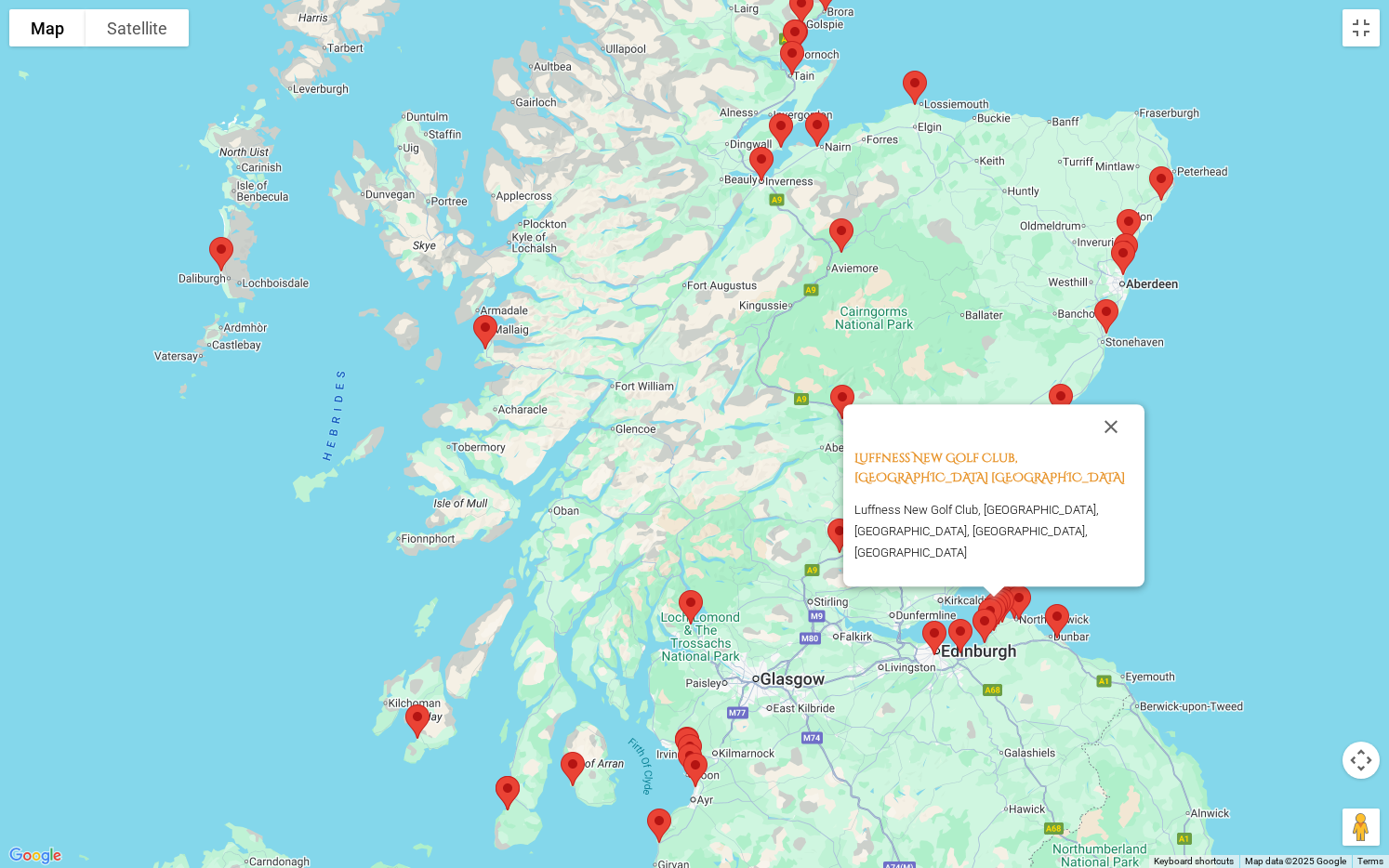 click at bounding box center [1057, 621] 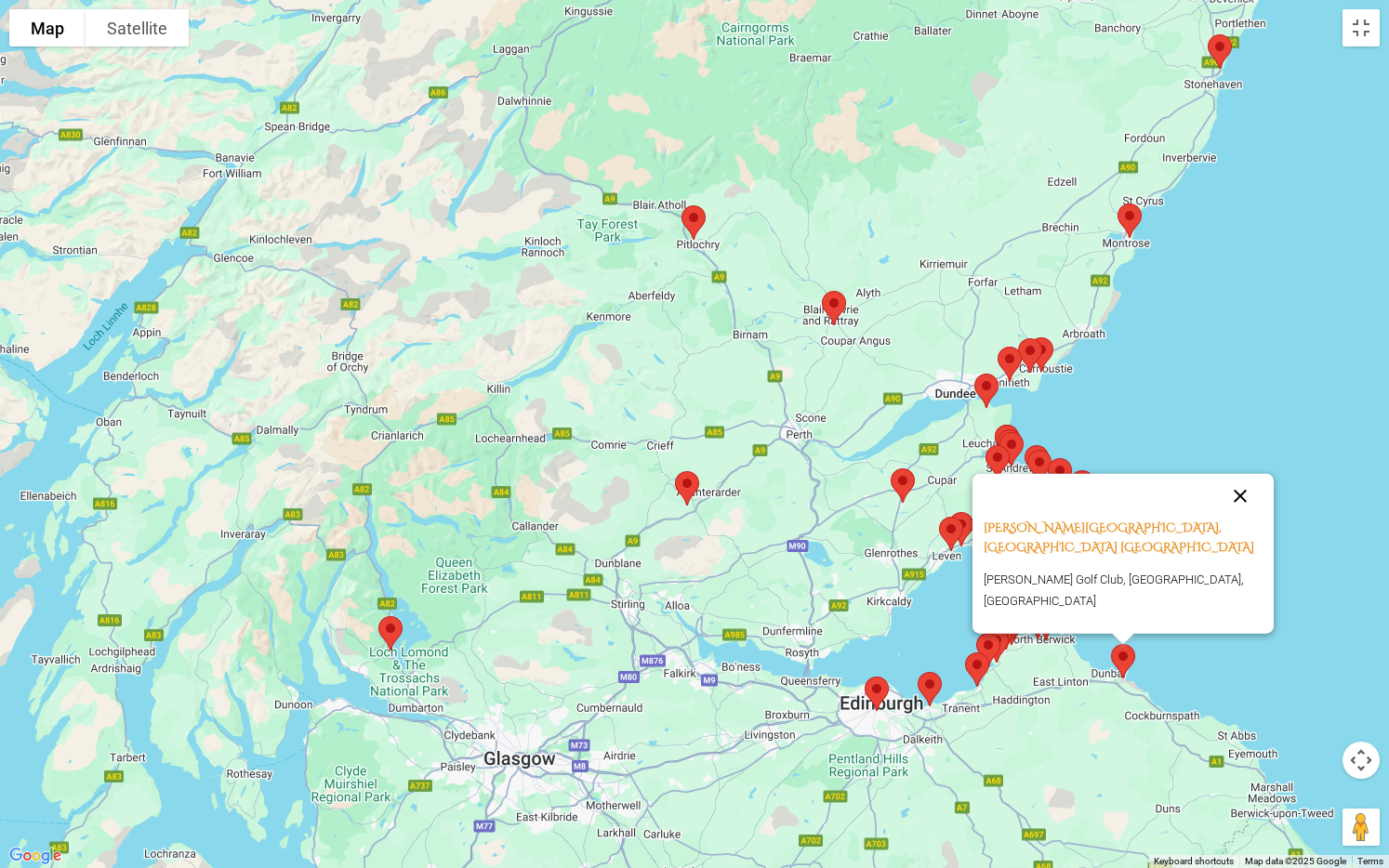 click at bounding box center [1240, 496] 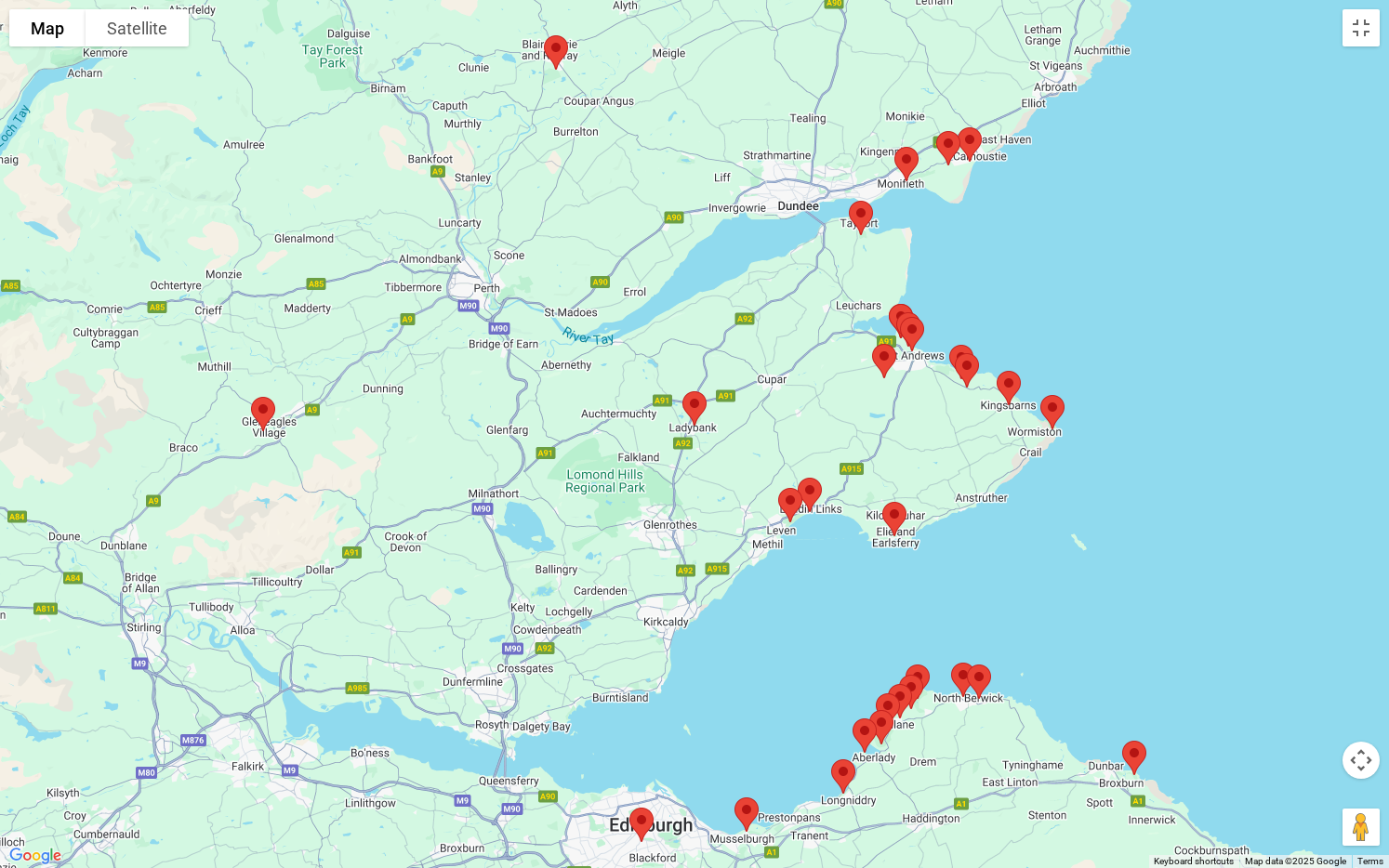 click at bounding box center (979, 681) 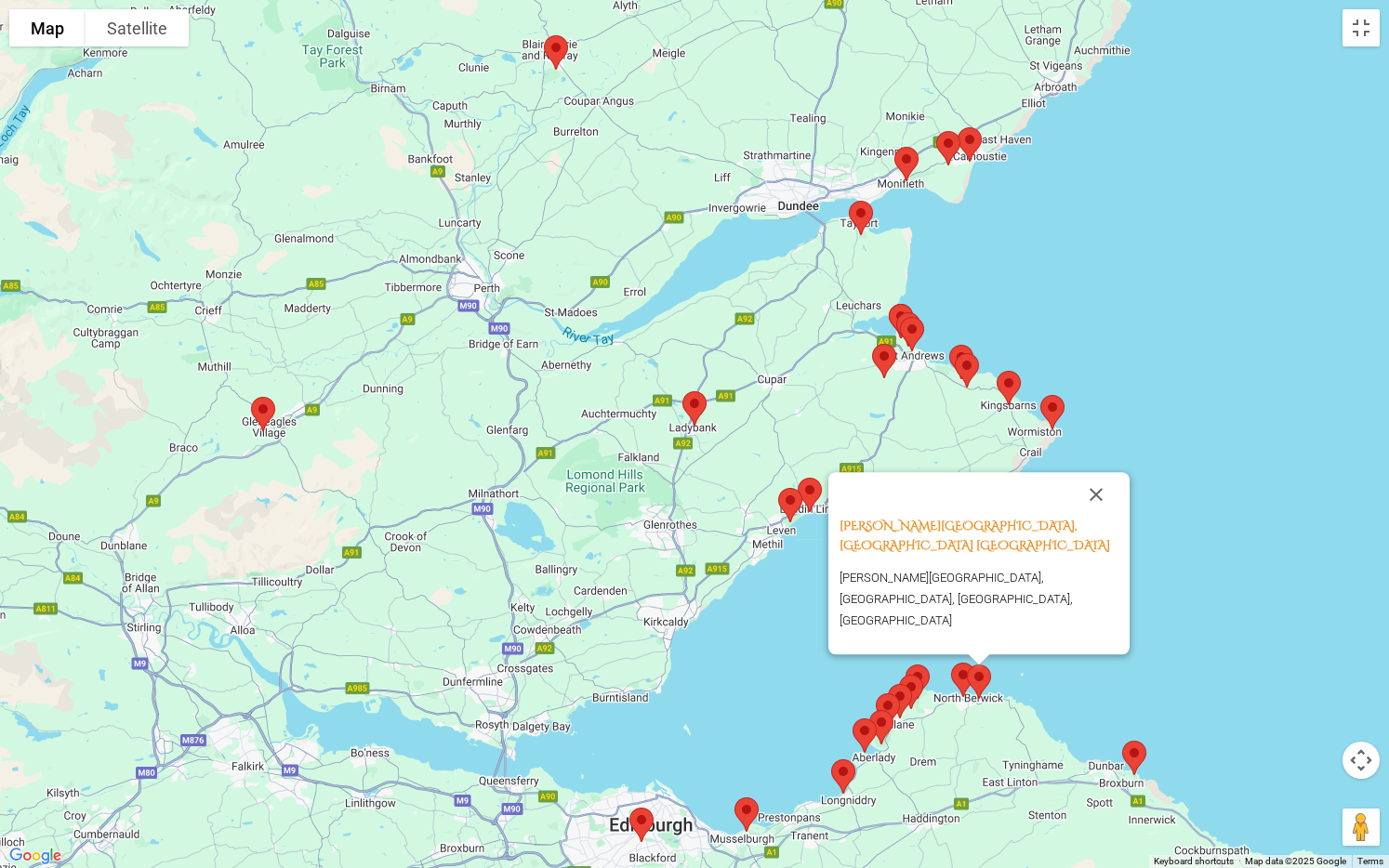 click at bounding box center (979, 681) 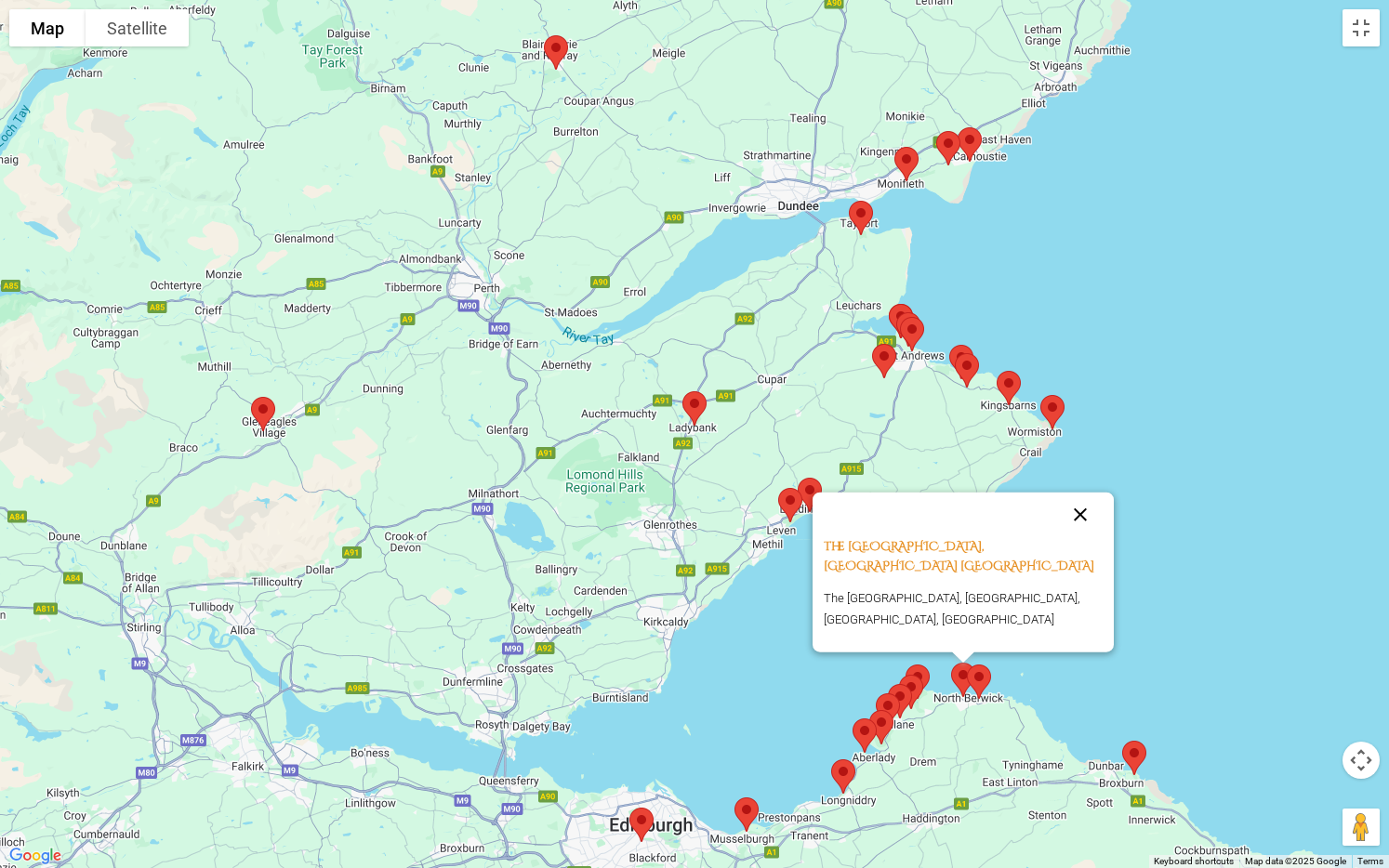 click at bounding box center (1080, 515) 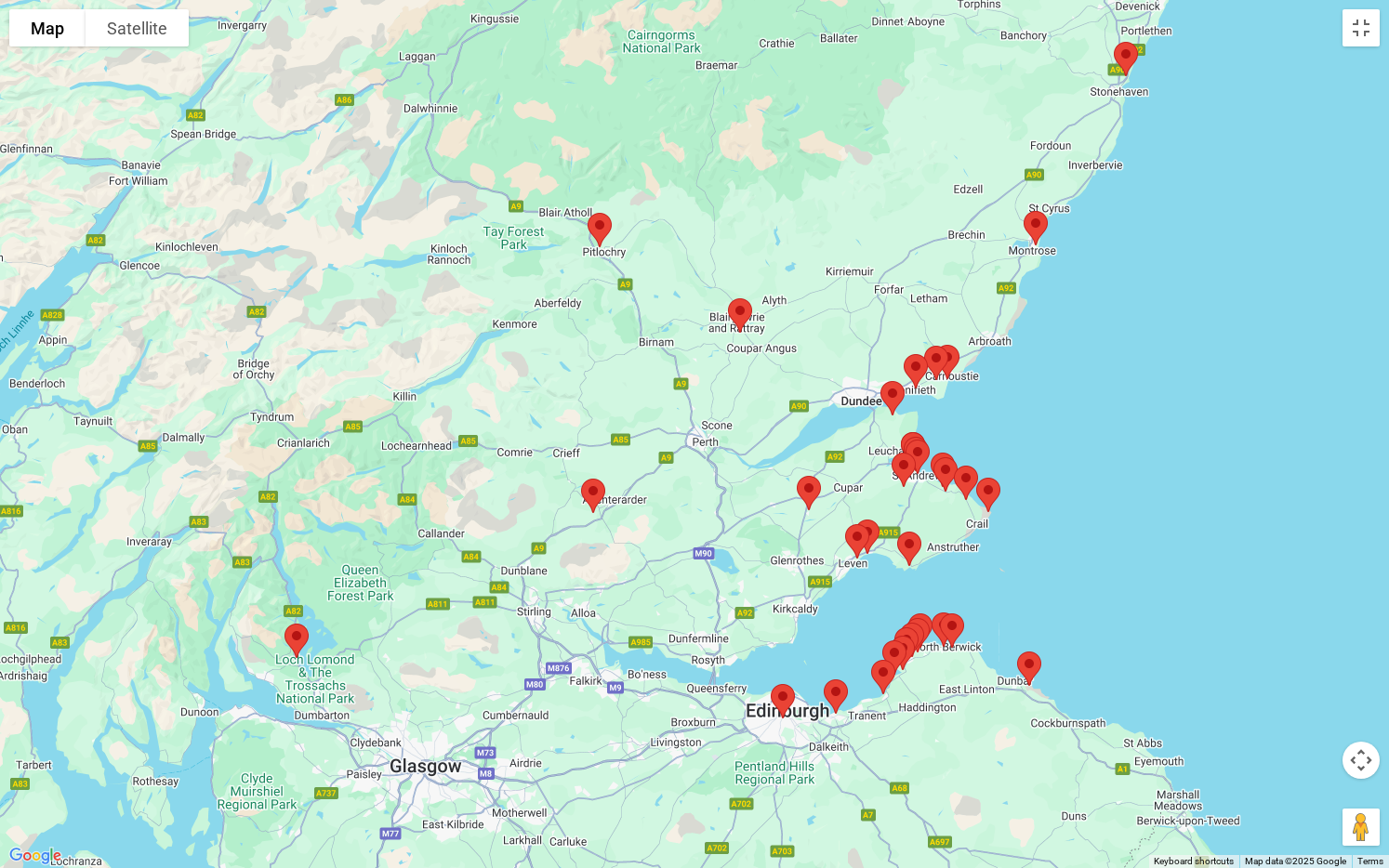 click at bounding box center (909, 548) 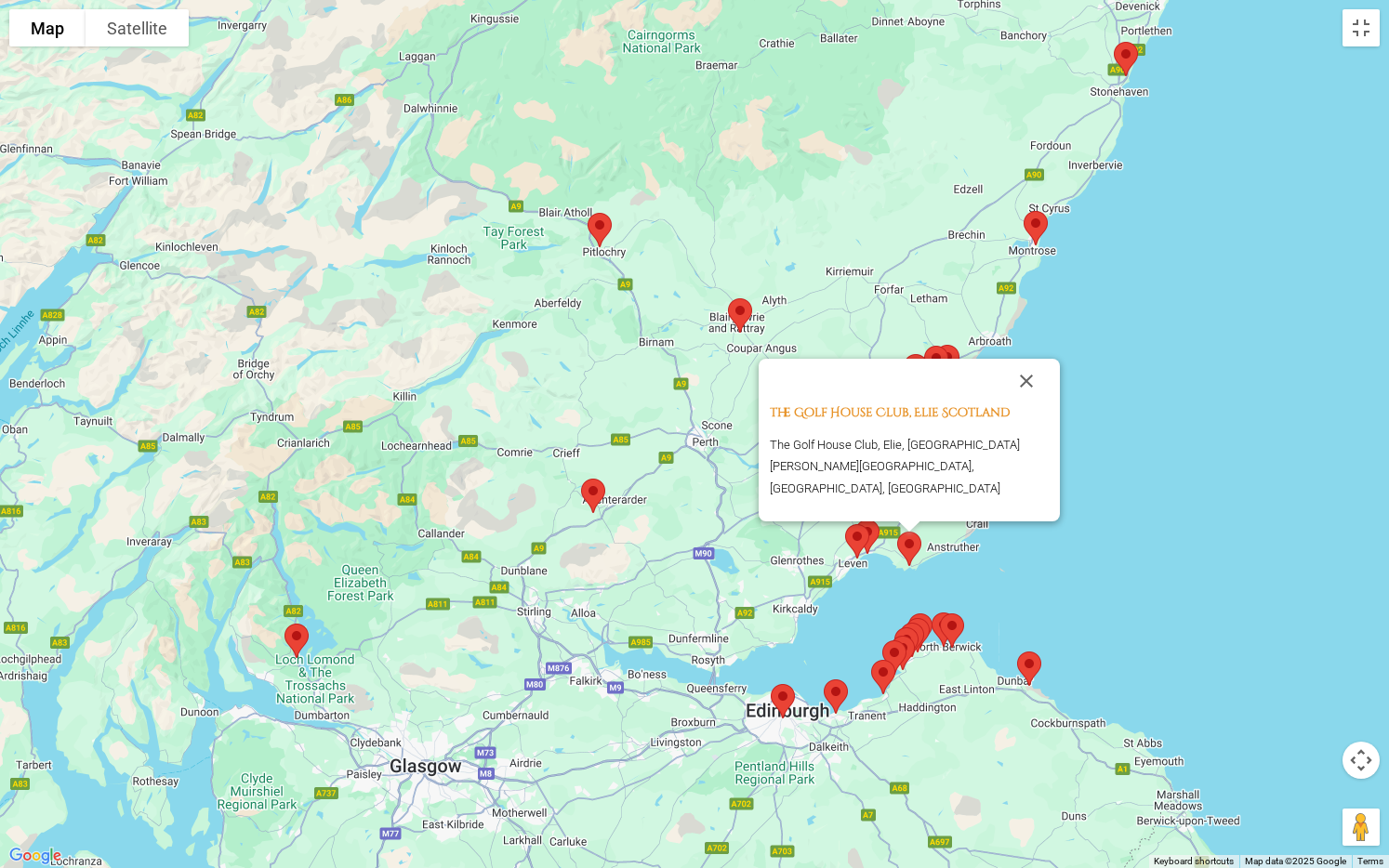 click at bounding box center (909, 548) 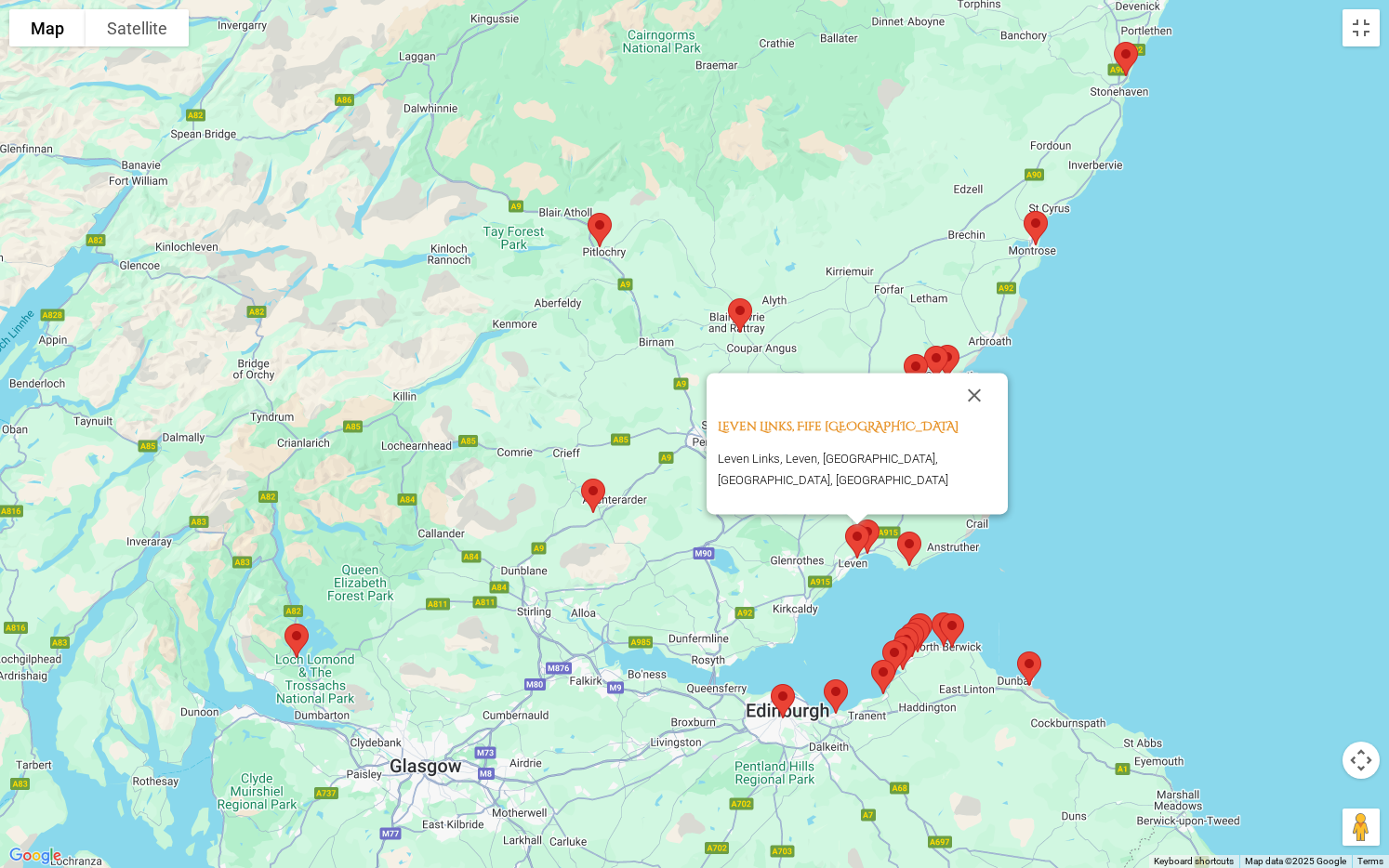 click at bounding box center (857, 541) 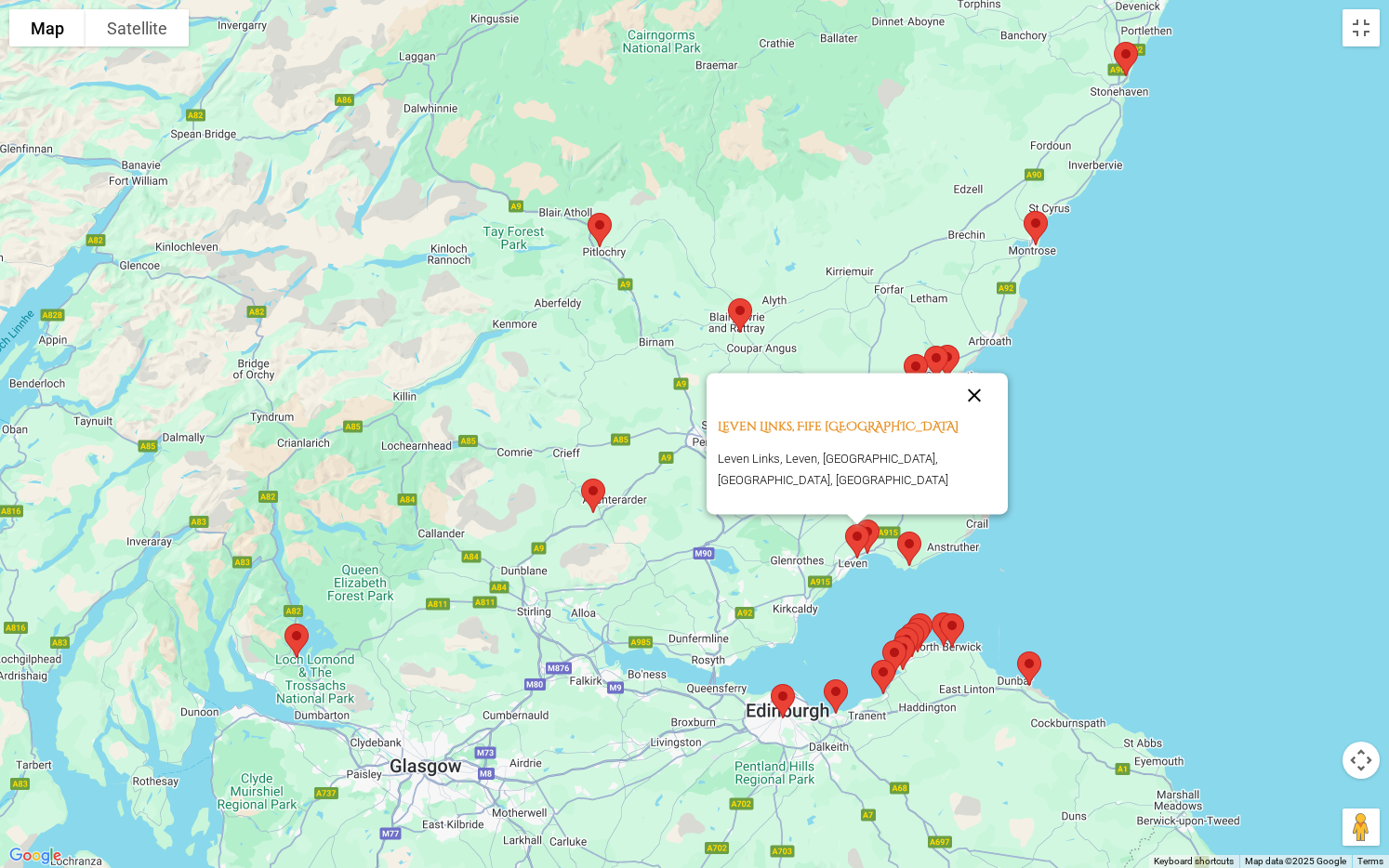 click at bounding box center [974, 395] 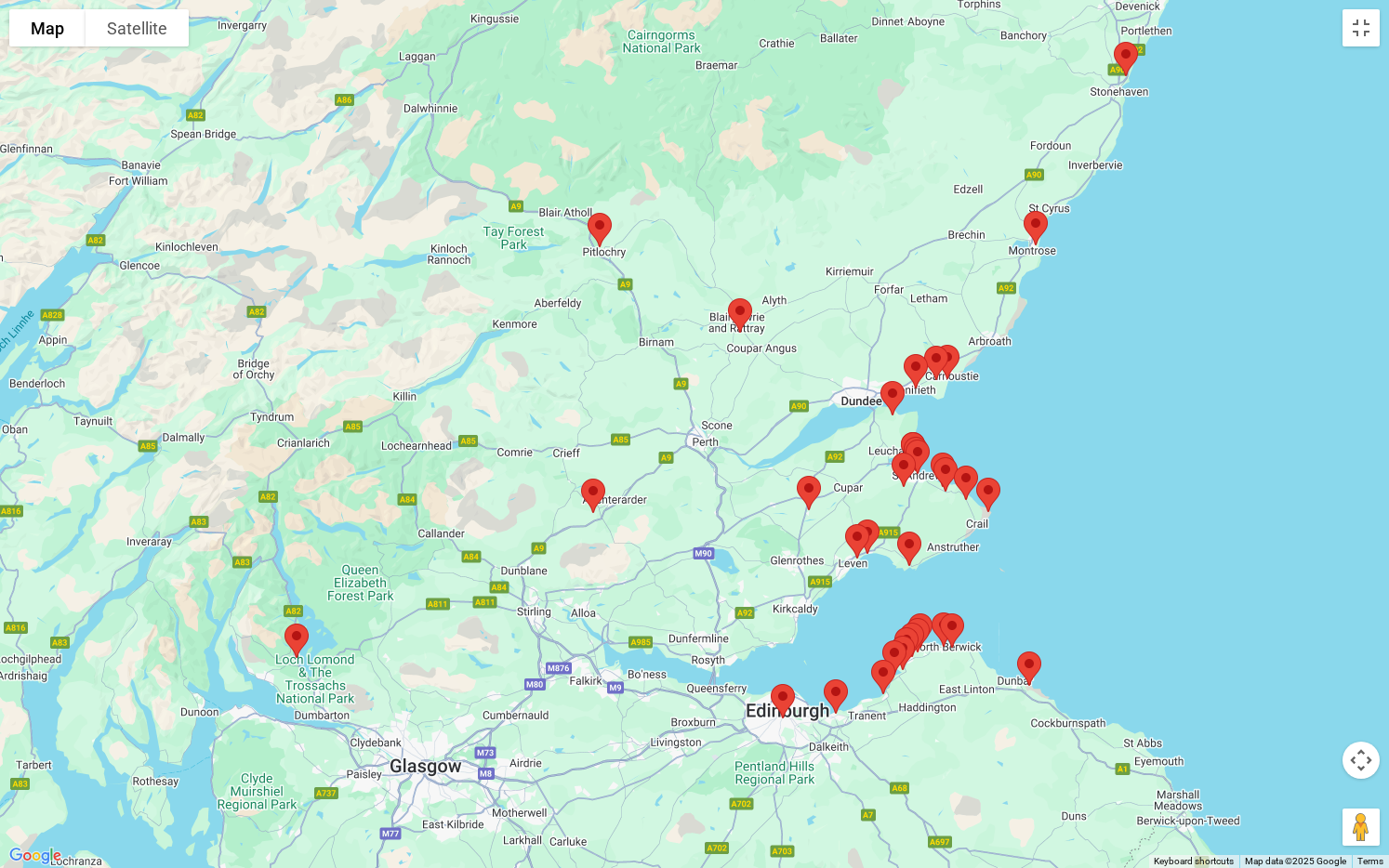 click at bounding box center [988, 494] 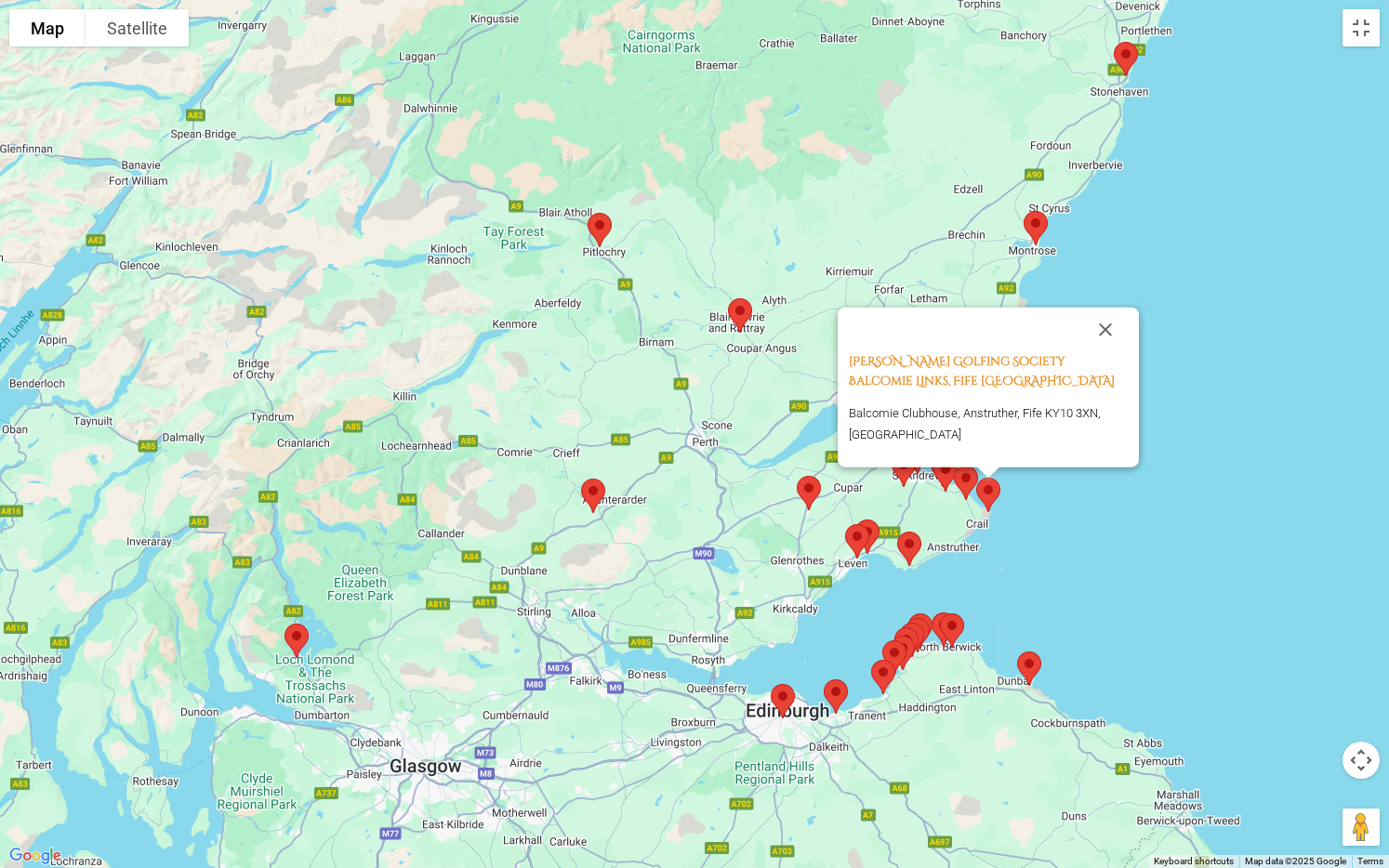 click at bounding box center [988, 494] 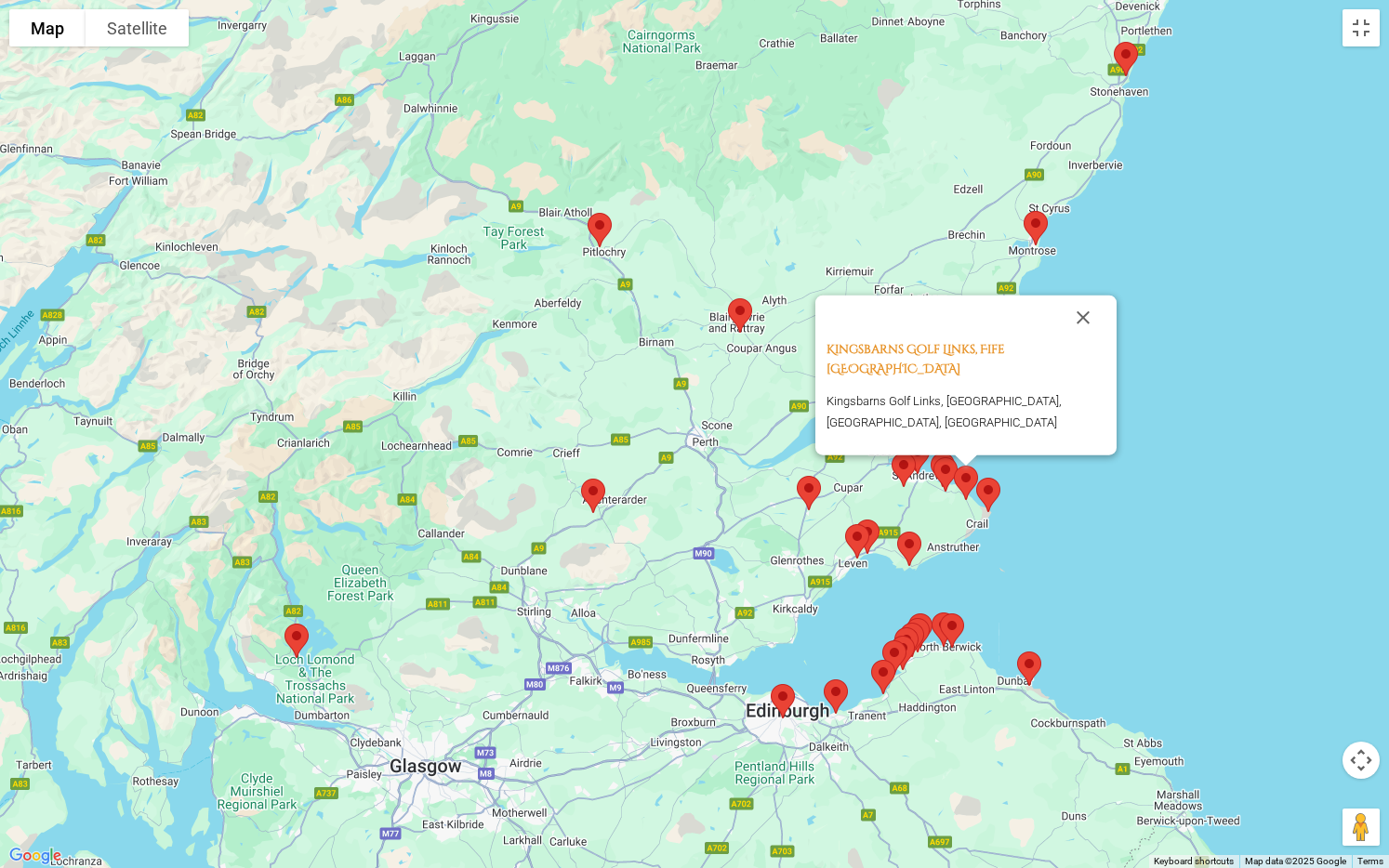 click at bounding box center (966, 482) 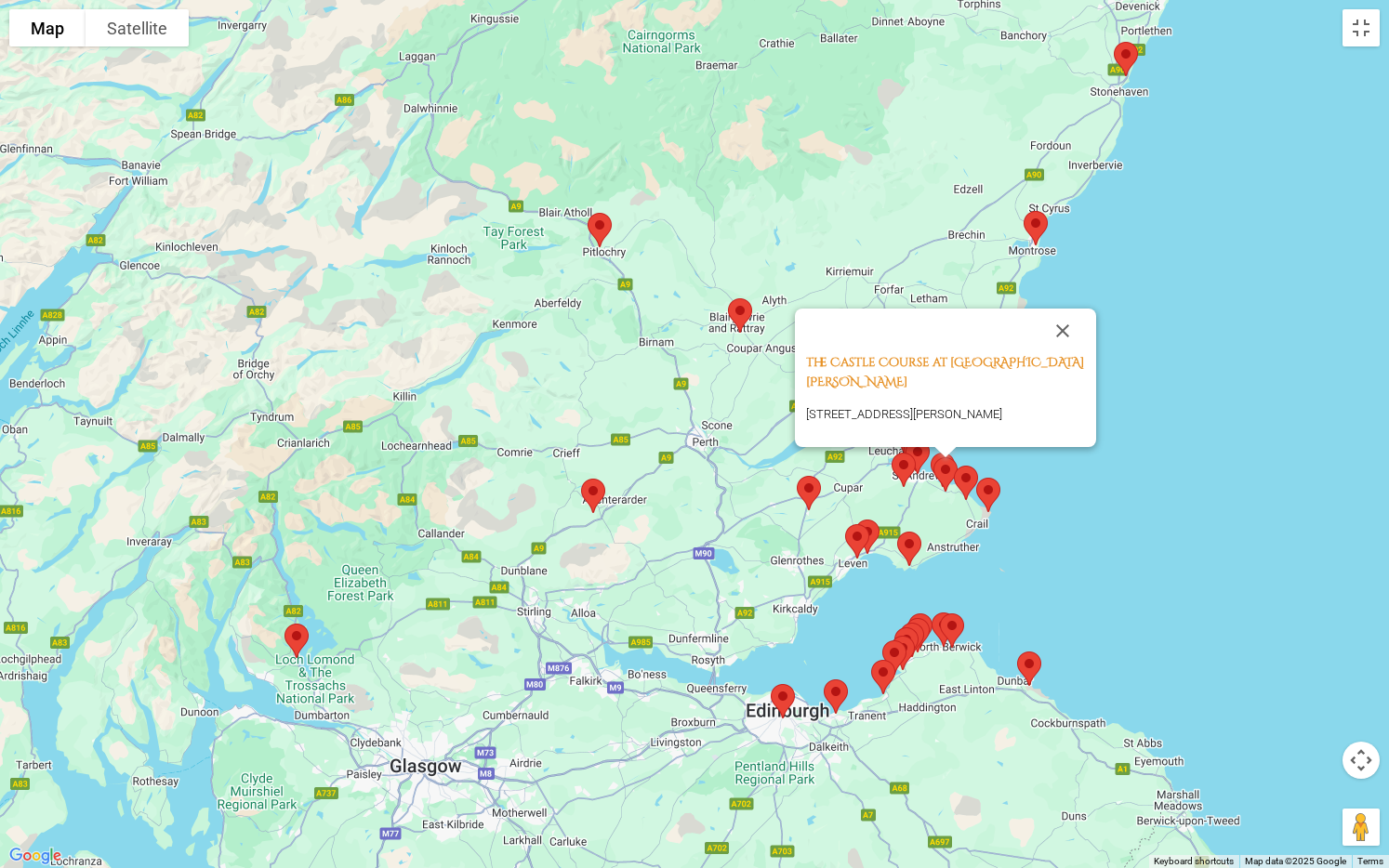 click at bounding box center (904, 469) 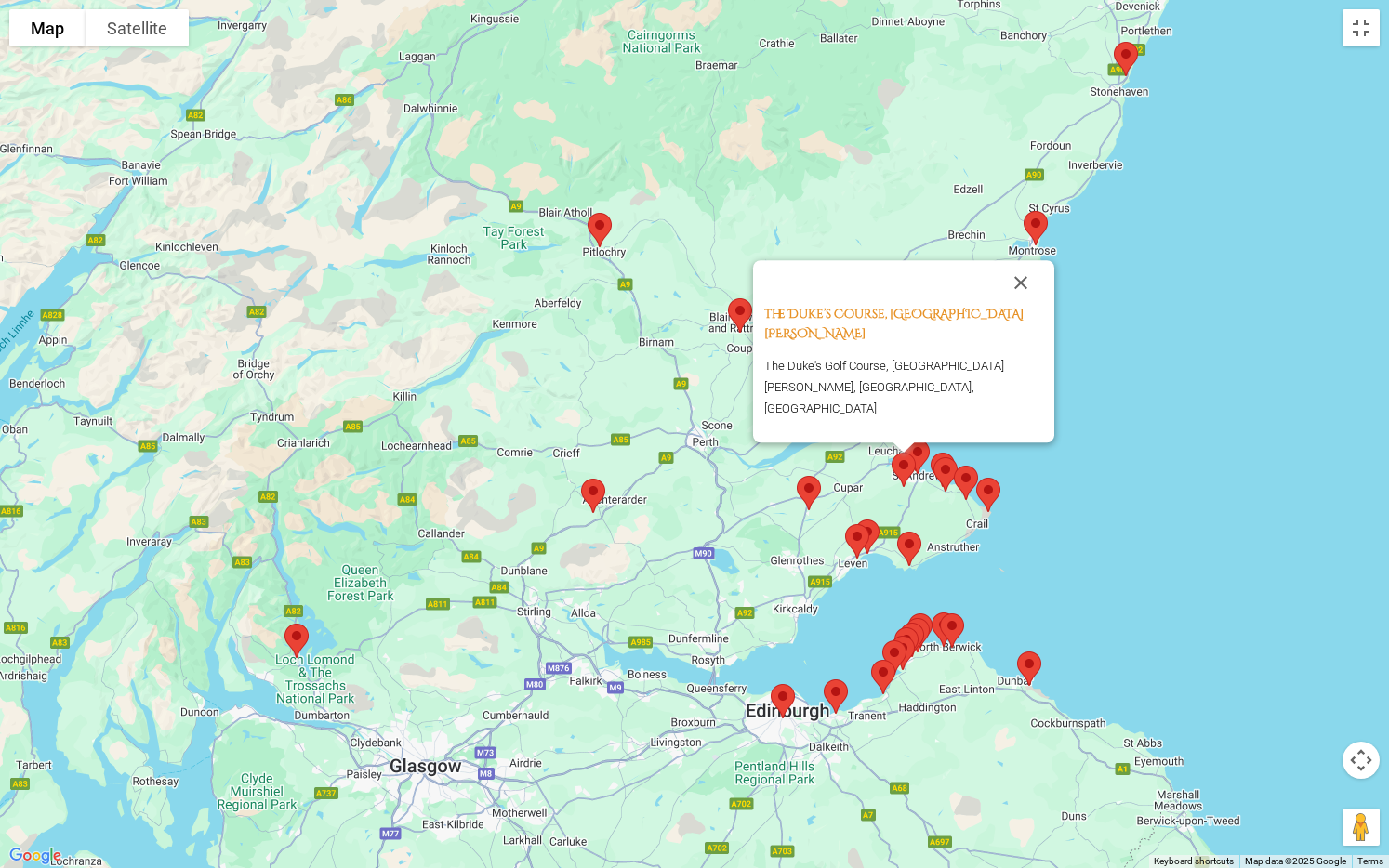 click at bounding box center (904, 469) 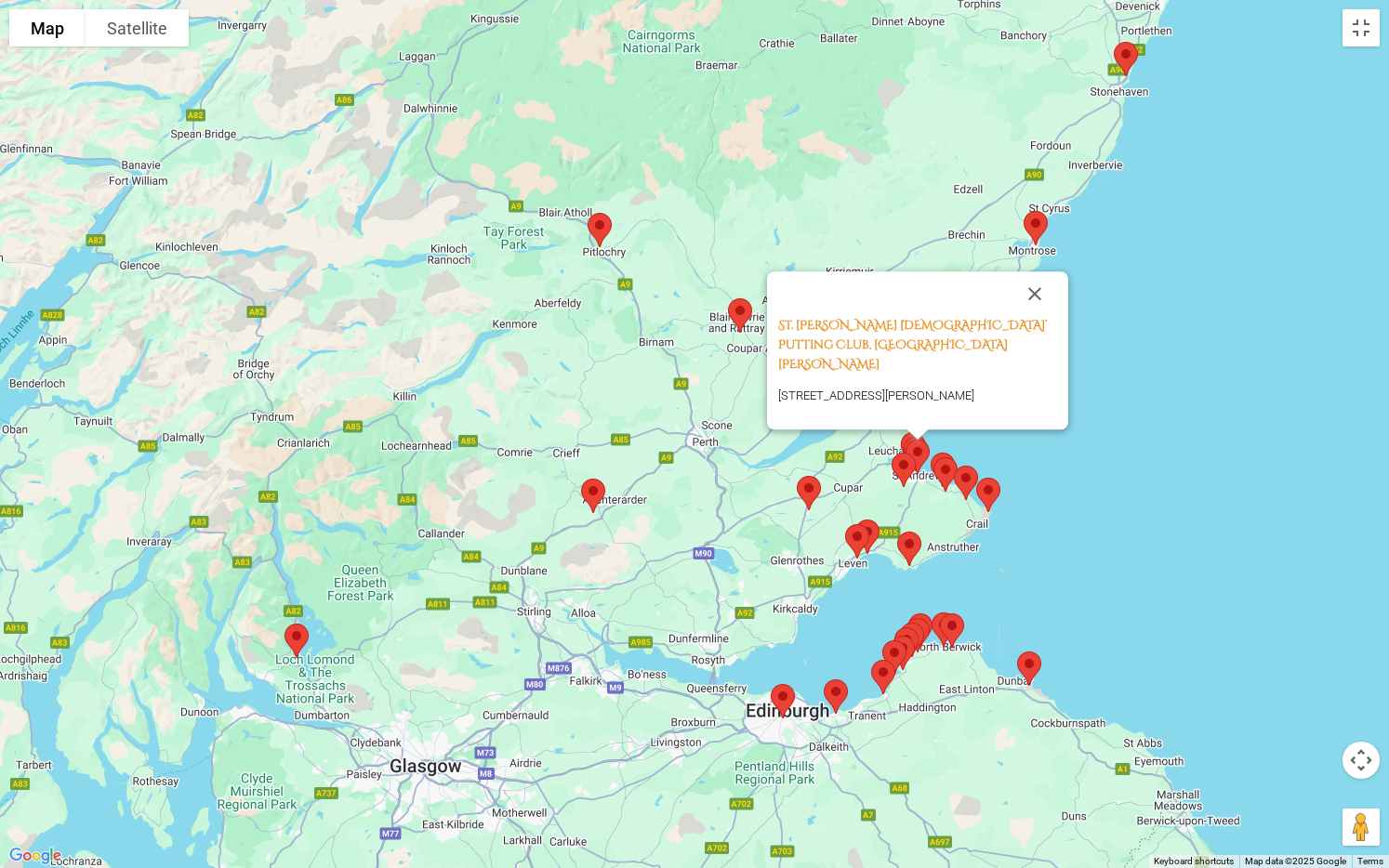 click on "St. Andrews Ladies’ Putting Club, St. Andrews Scotland
The Links, St Andrews KY16 9JD, United Kingdom" at bounding box center [694, 434] 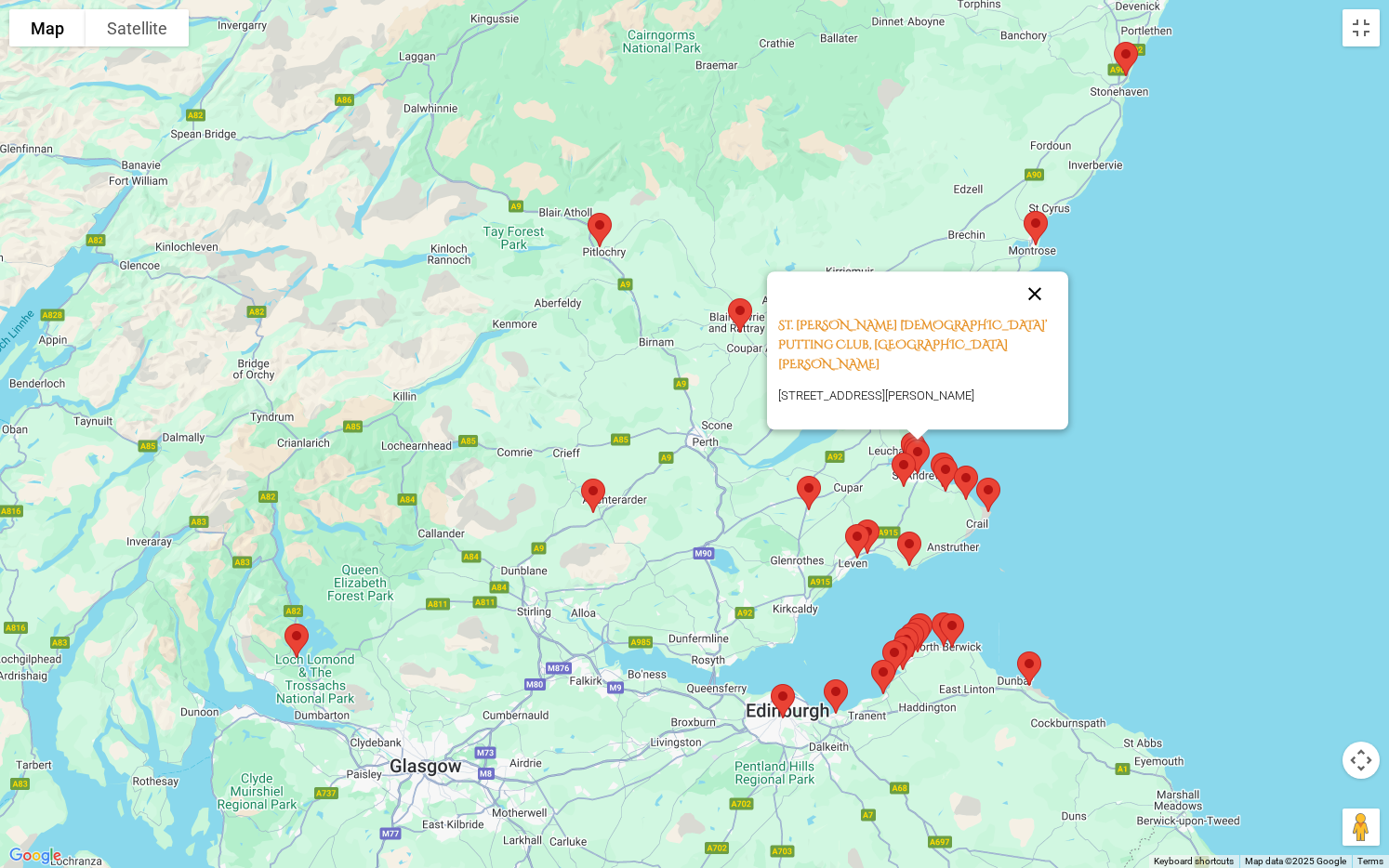 click at bounding box center (1035, 294) 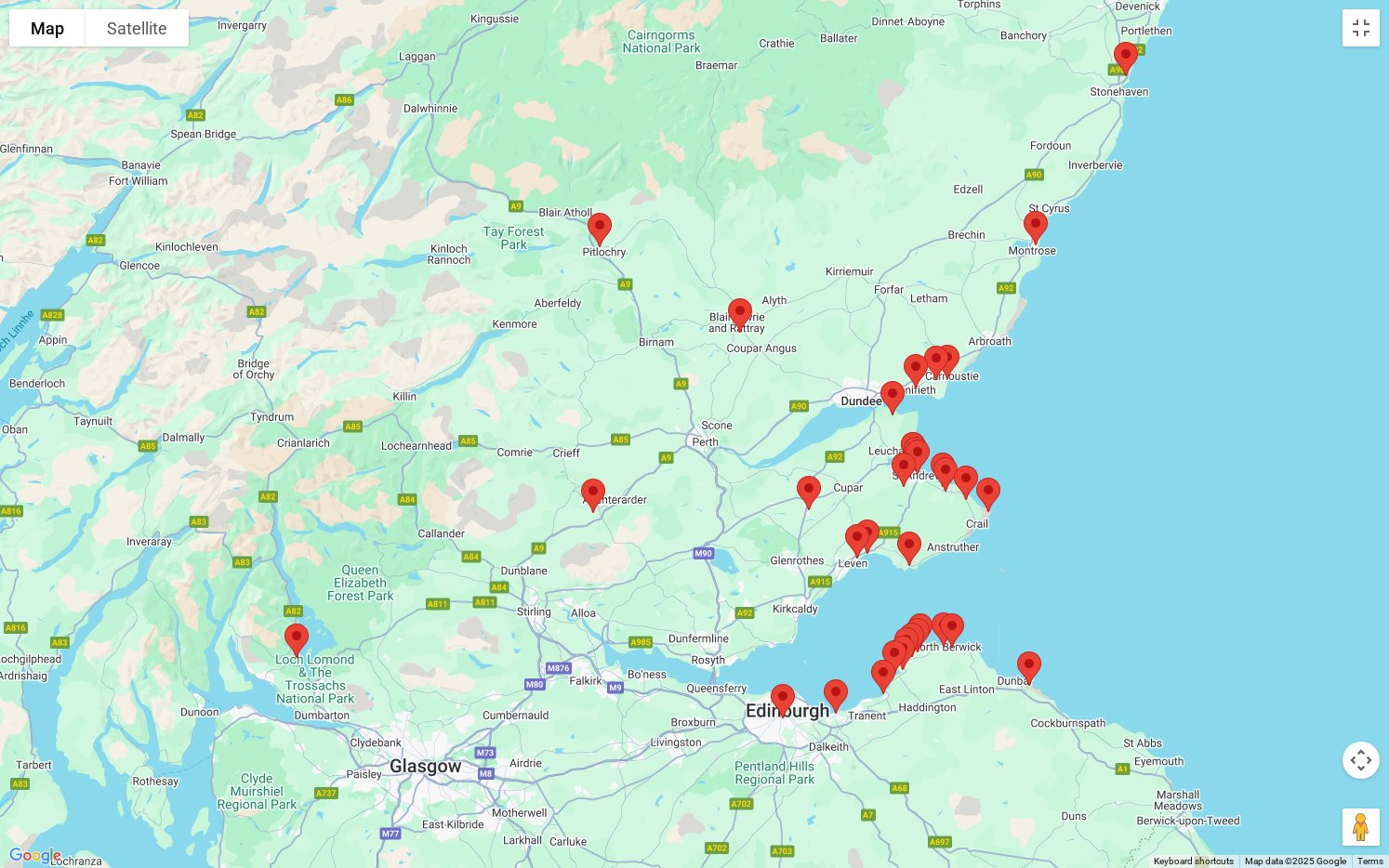 click on "To navigate, press the arrow keys." at bounding box center [694, 434] 